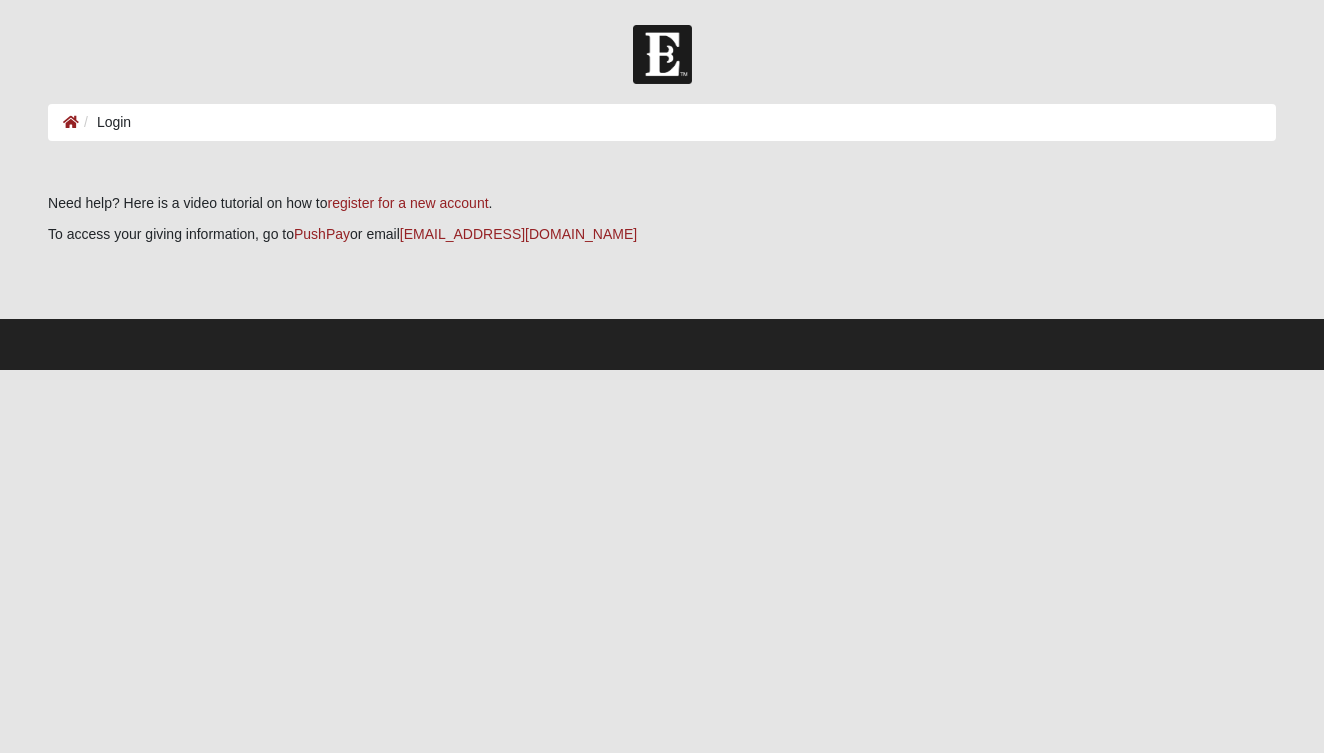 scroll, scrollTop: 0, scrollLeft: 0, axis: both 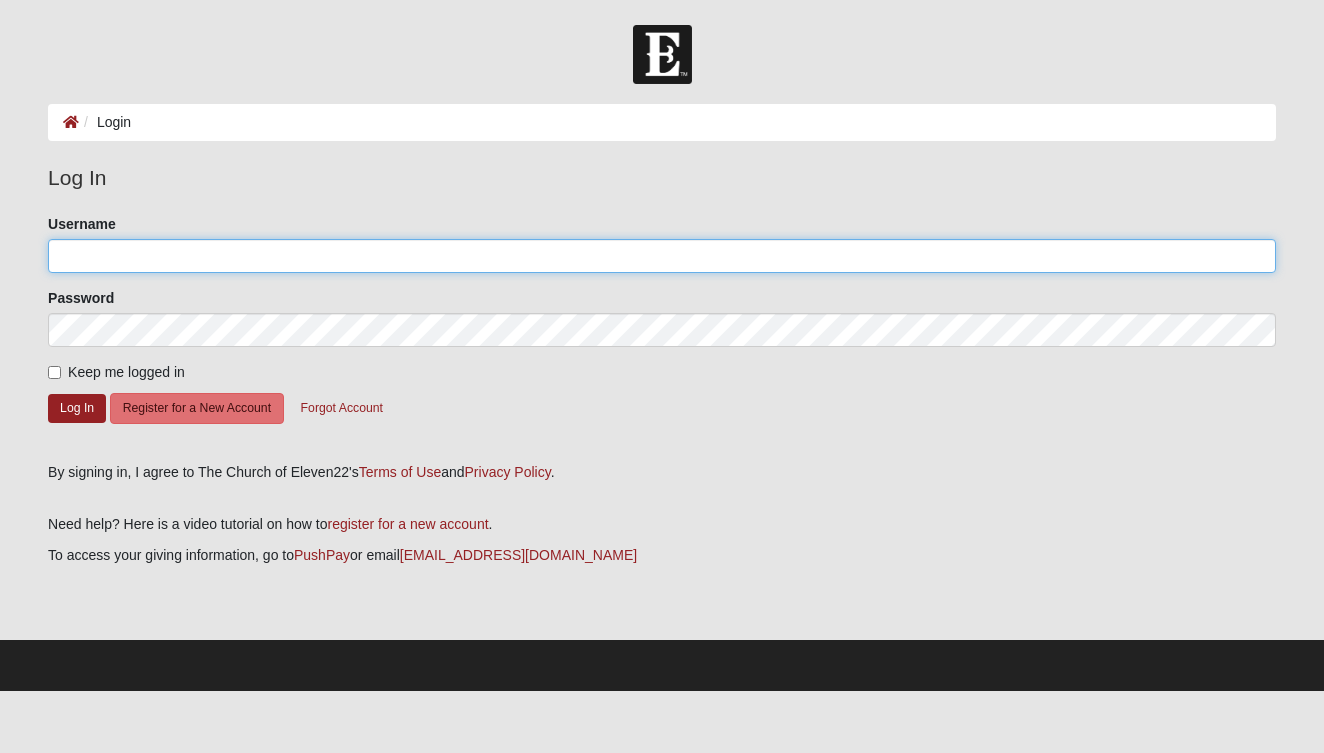 type on "Rcrowley" 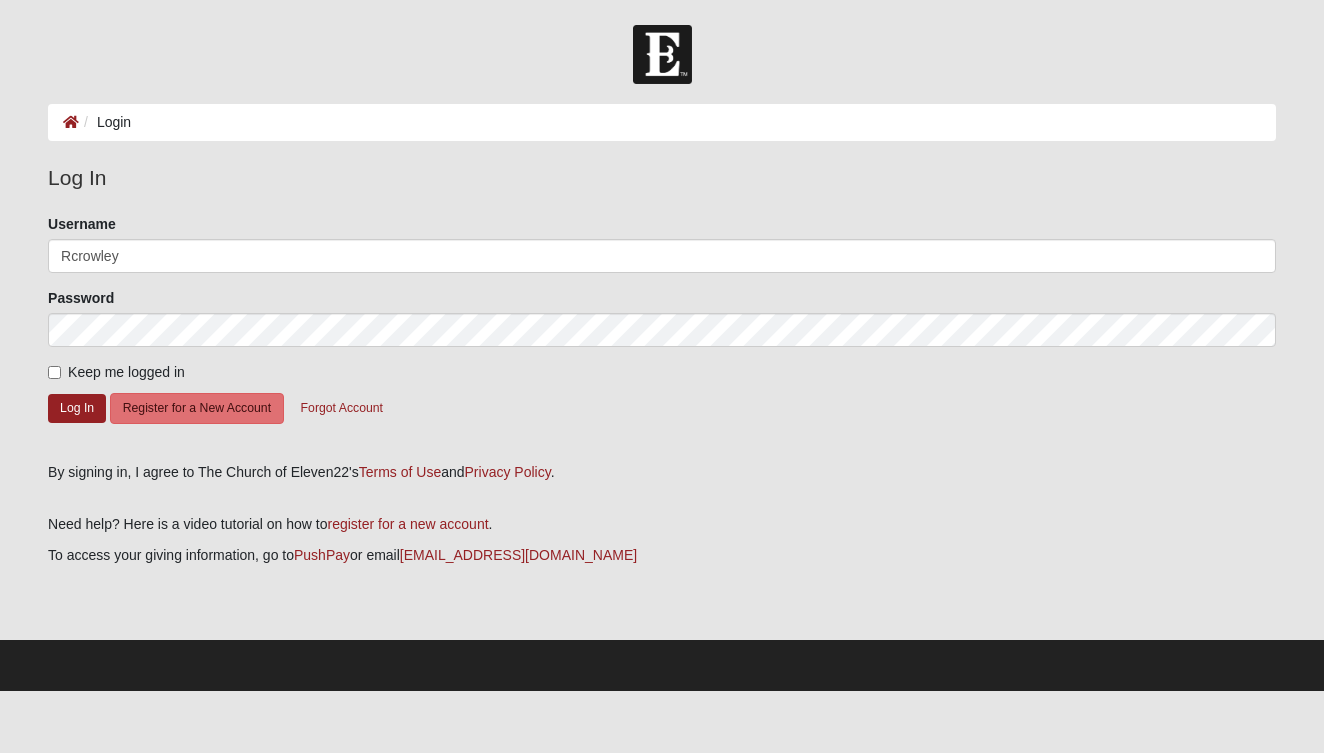 click on "Keep me logged in" at bounding box center [54, 372] 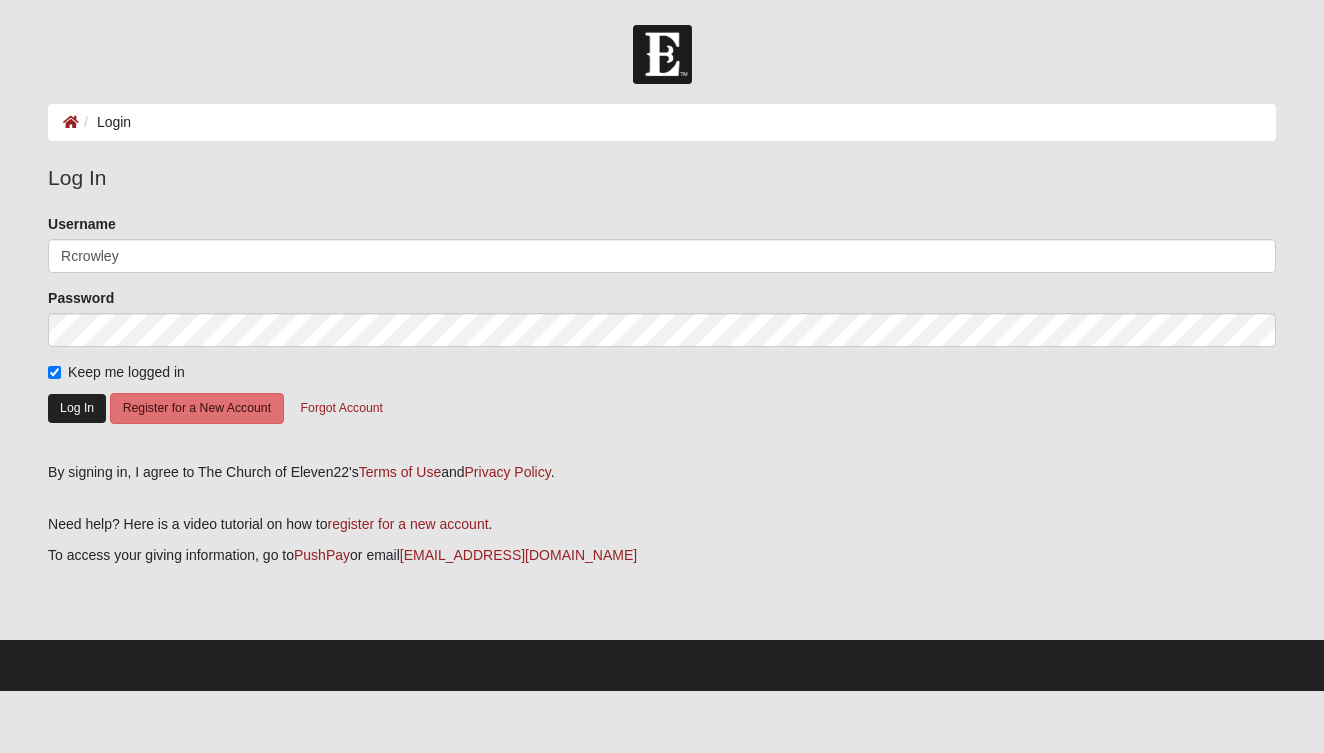 click on "Log In" 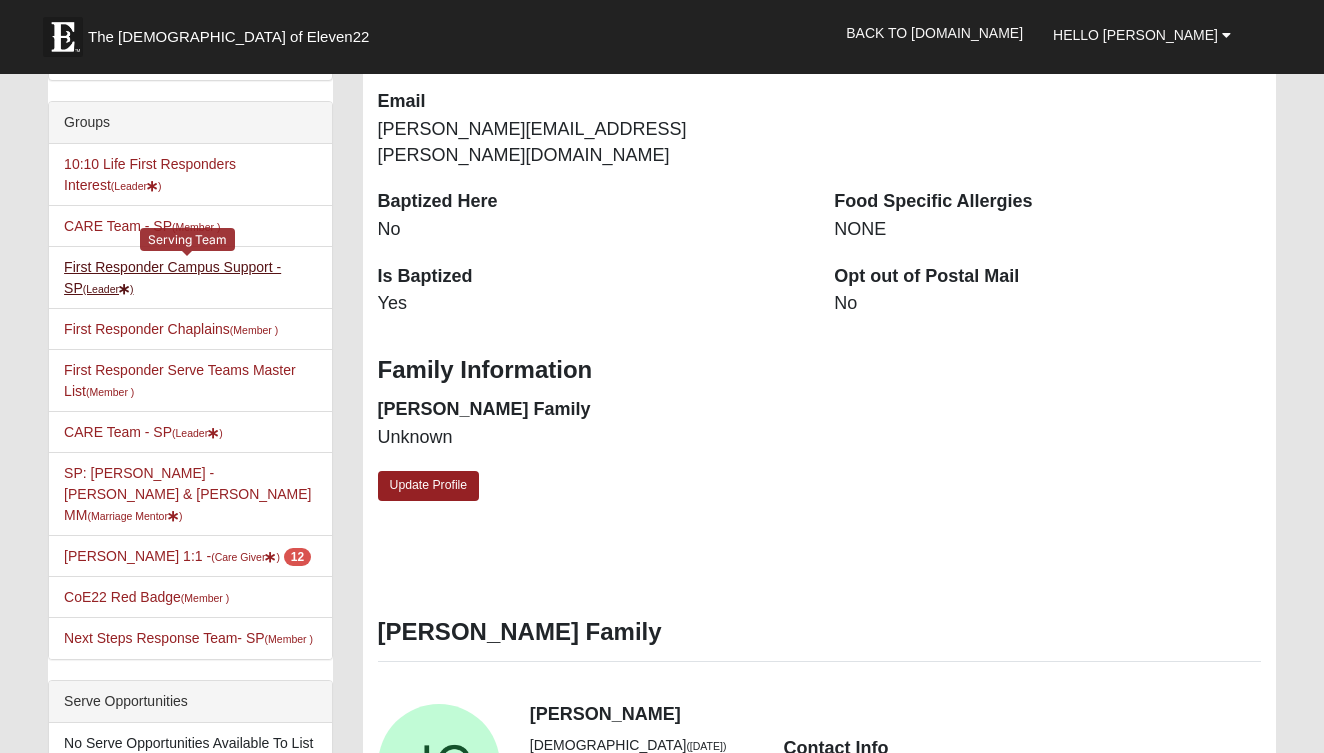 scroll, scrollTop: 487, scrollLeft: 0, axis: vertical 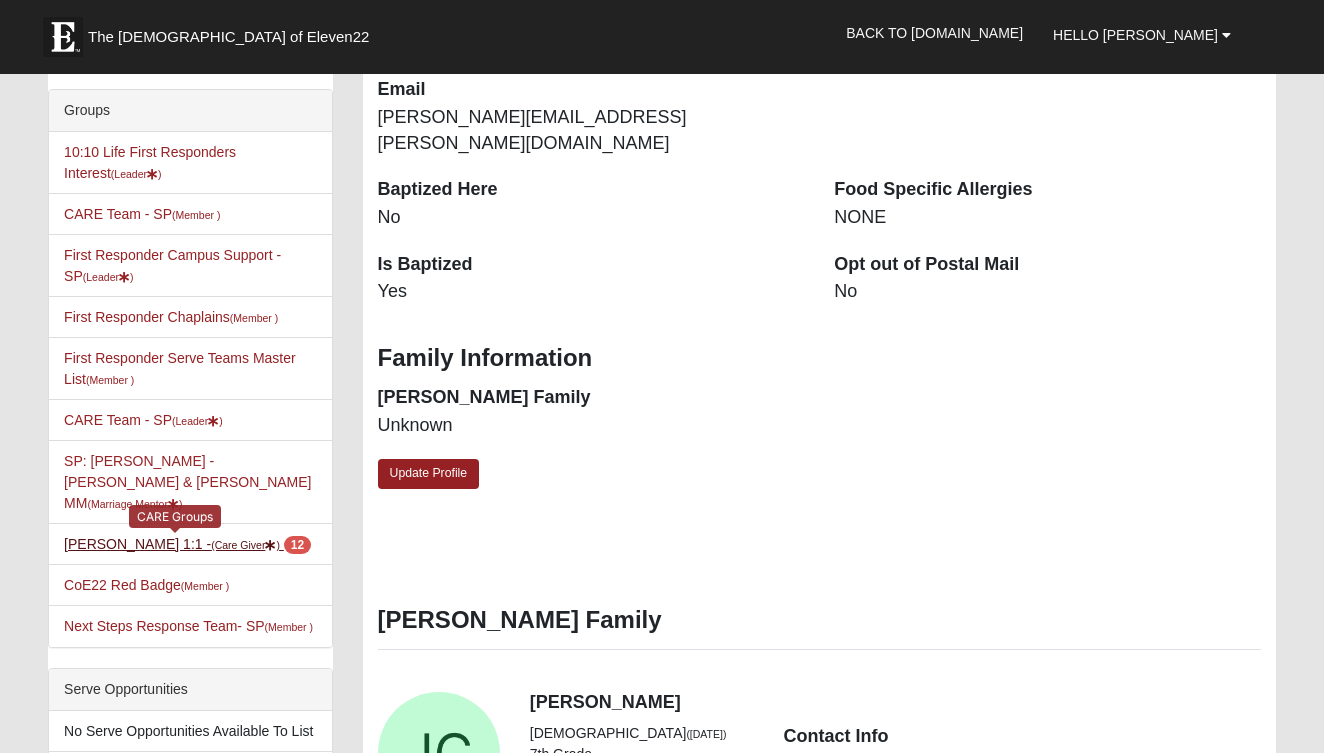 click on "Rick Crowley 1:1 -  (Care Giver
)
12" at bounding box center [187, 544] 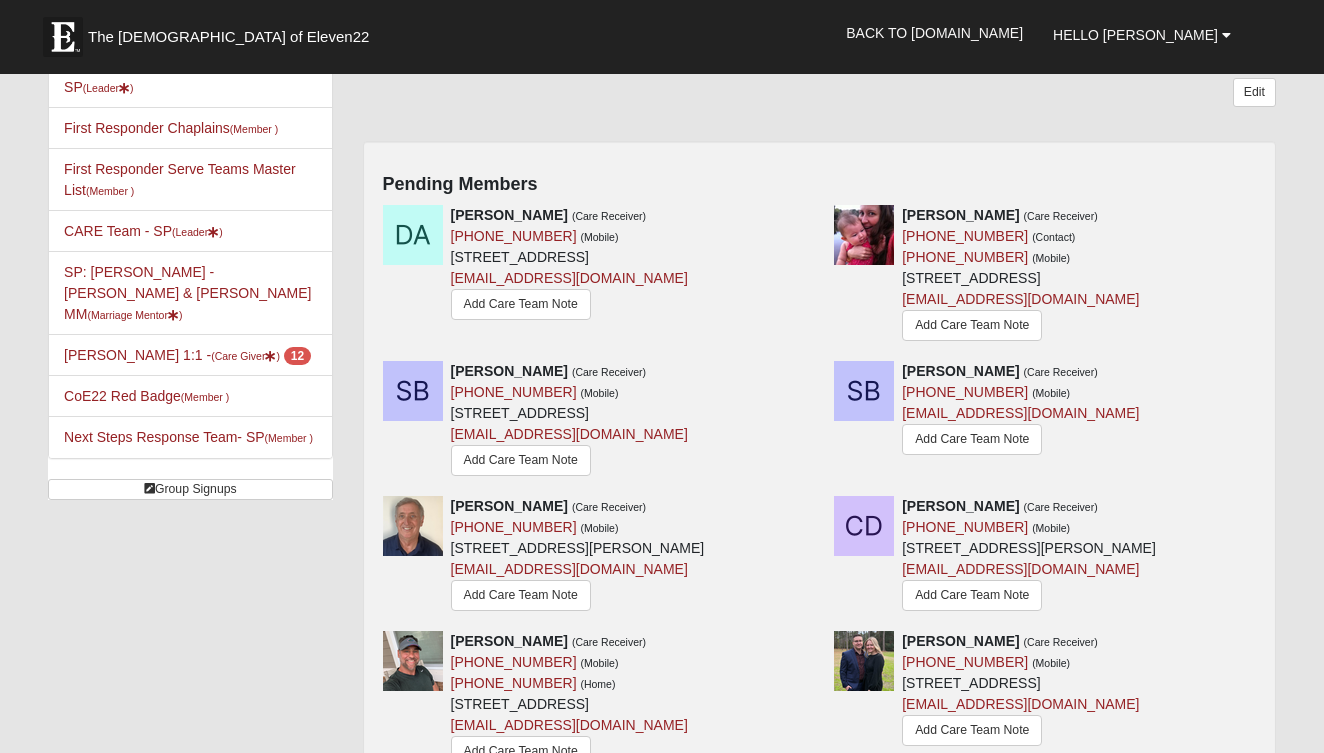 scroll, scrollTop: 189, scrollLeft: 0, axis: vertical 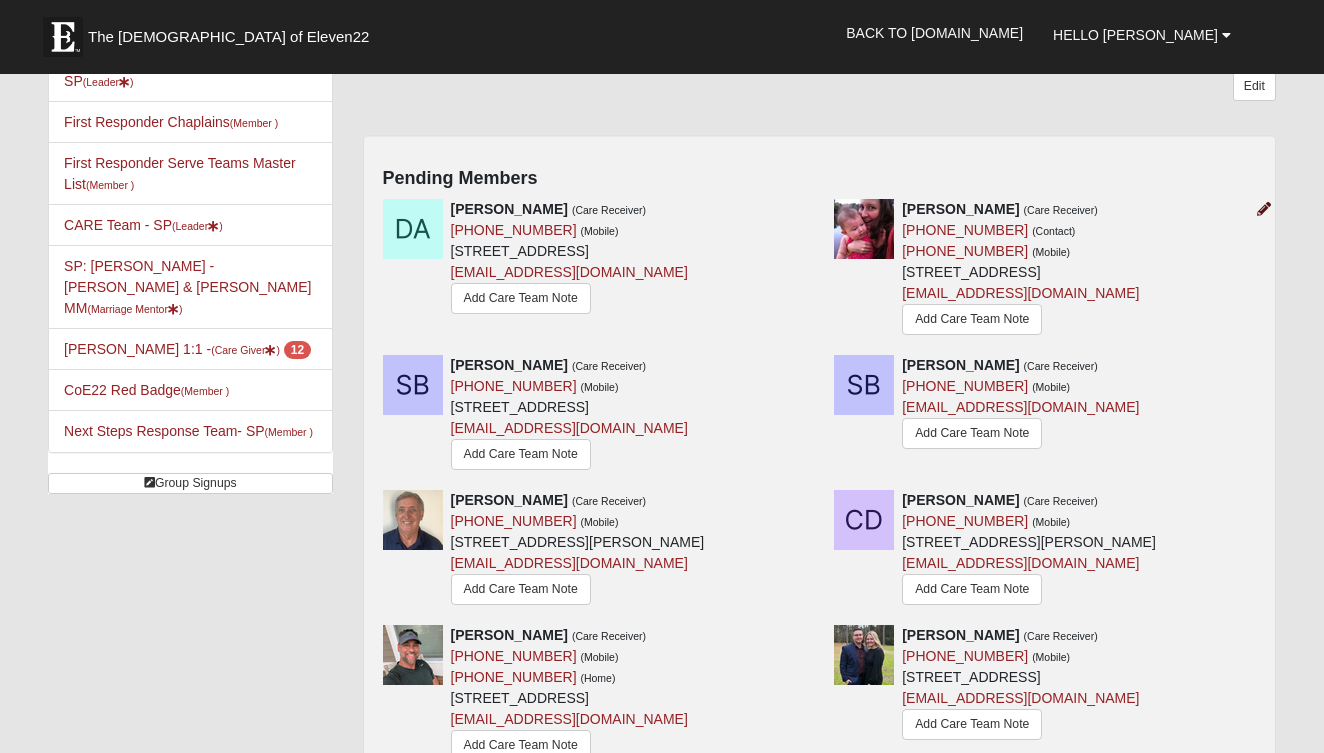 click at bounding box center [1264, 209] 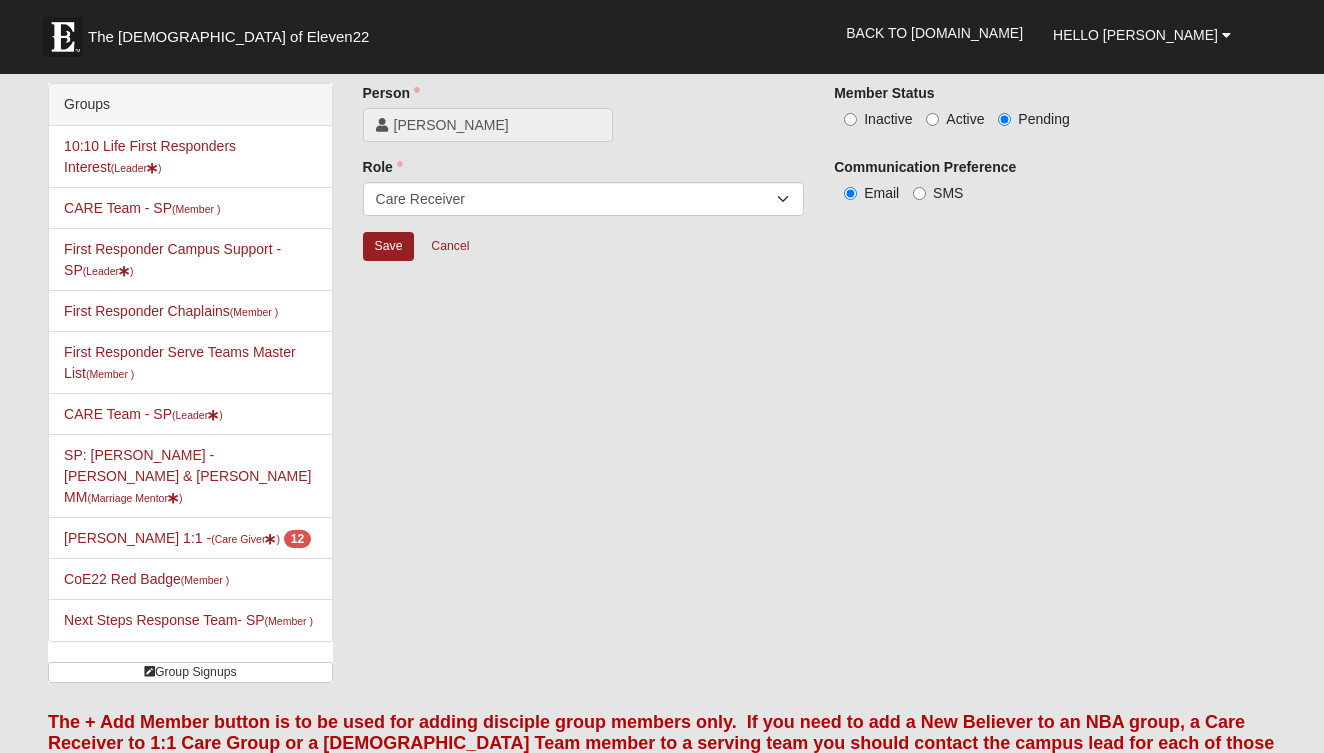 scroll, scrollTop: 0, scrollLeft: 0, axis: both 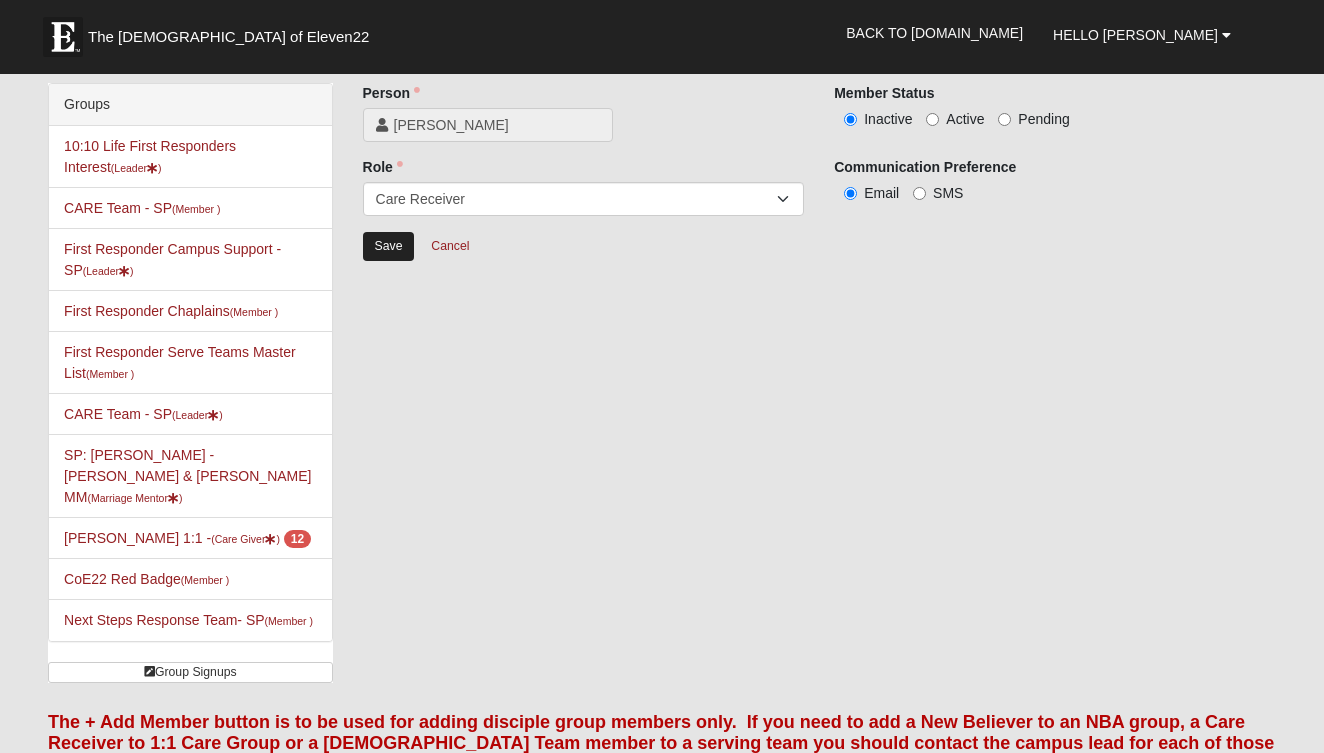 click on "Save" at bounding box center (389, 246) 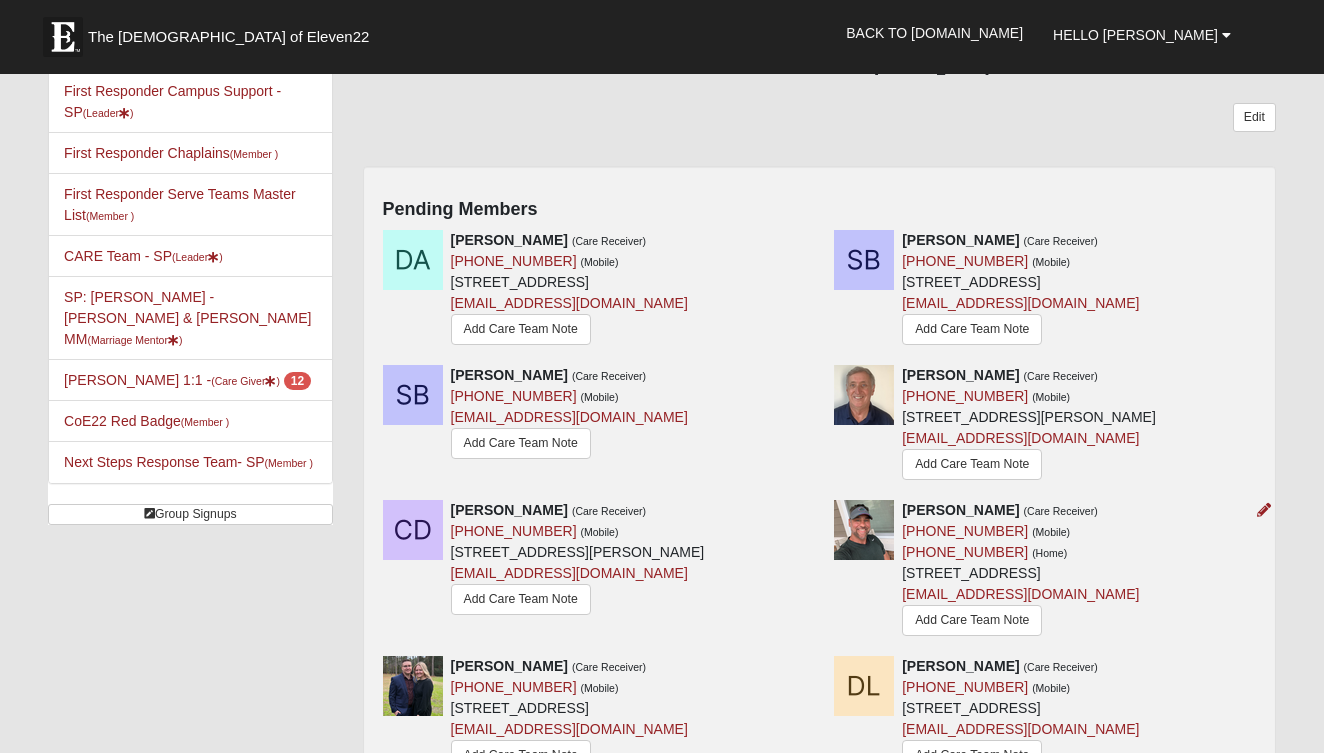 scroll, scrollTop: 205, scrollLeft: 0, axis: vertical 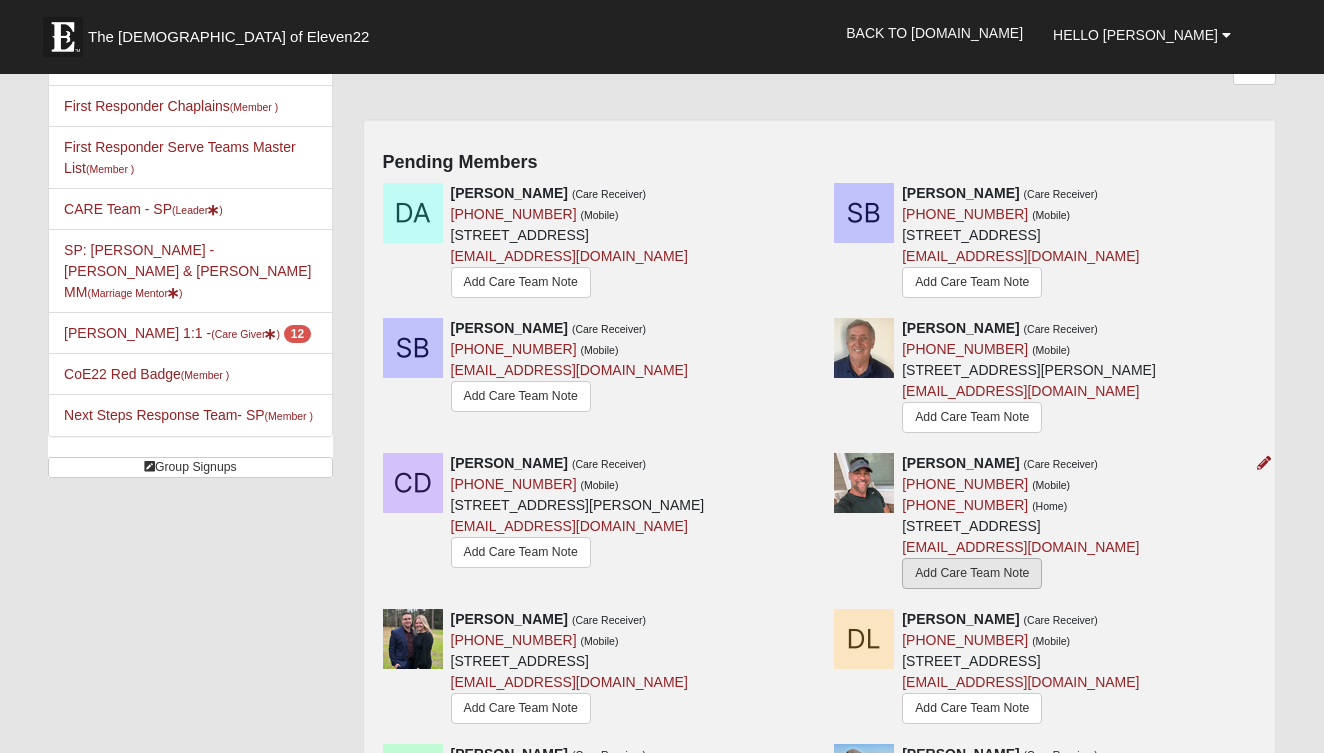 click on "Add Care Team Note" at bounding box center [972, 573] 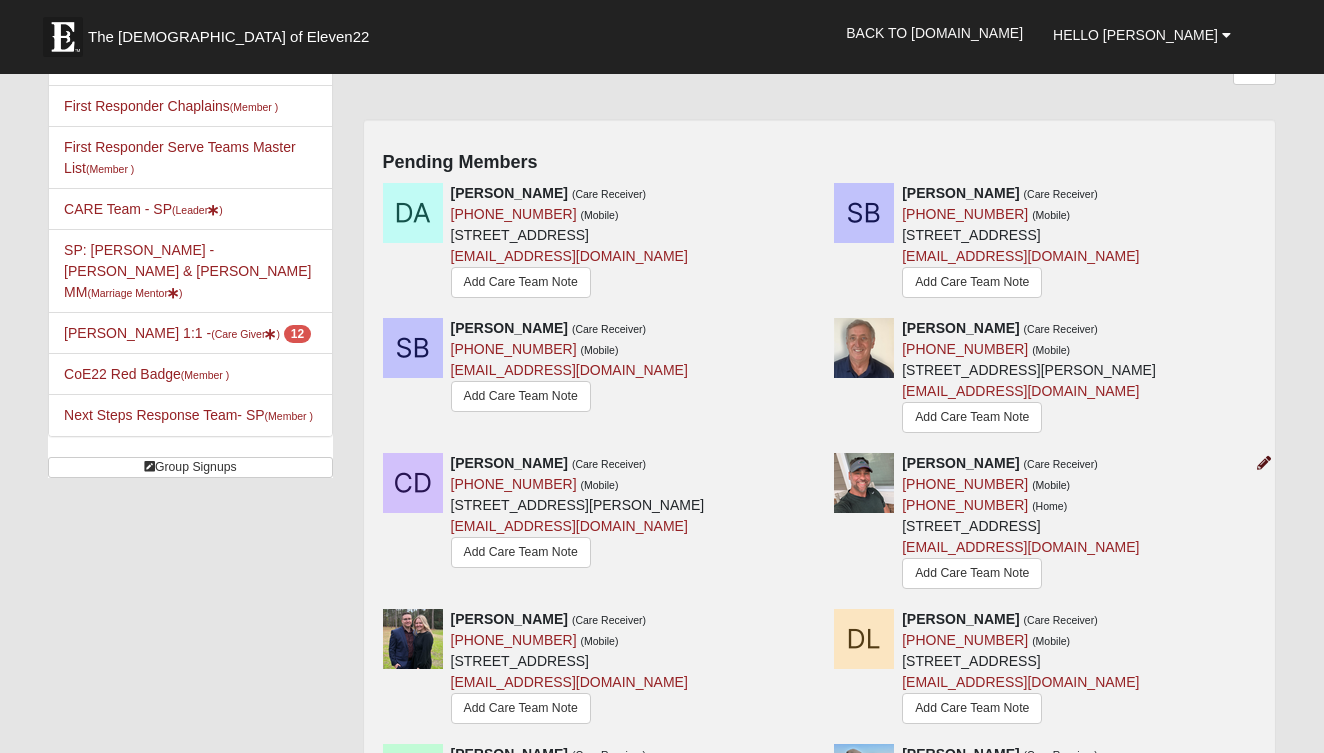 click at bounding box center [1264, 463] 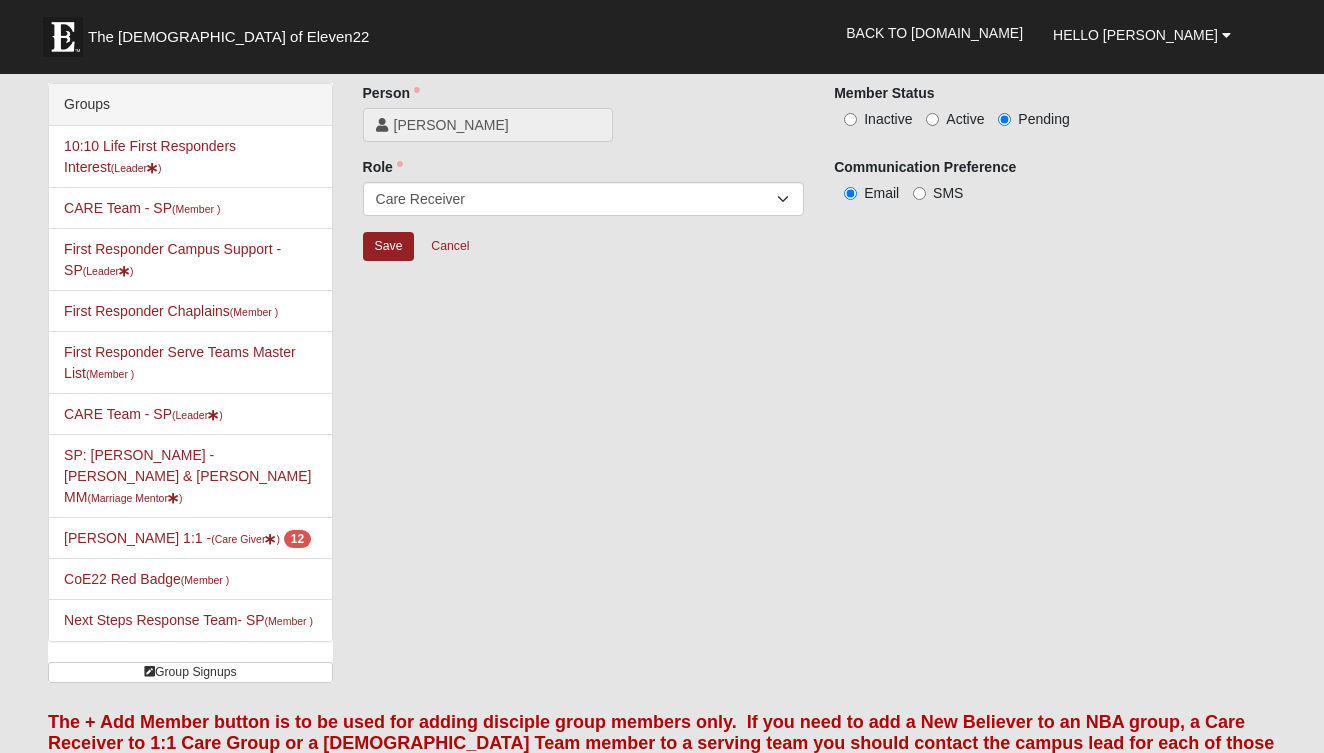scroll, scrollTop: 0, scrollLeft: 0, axis: both 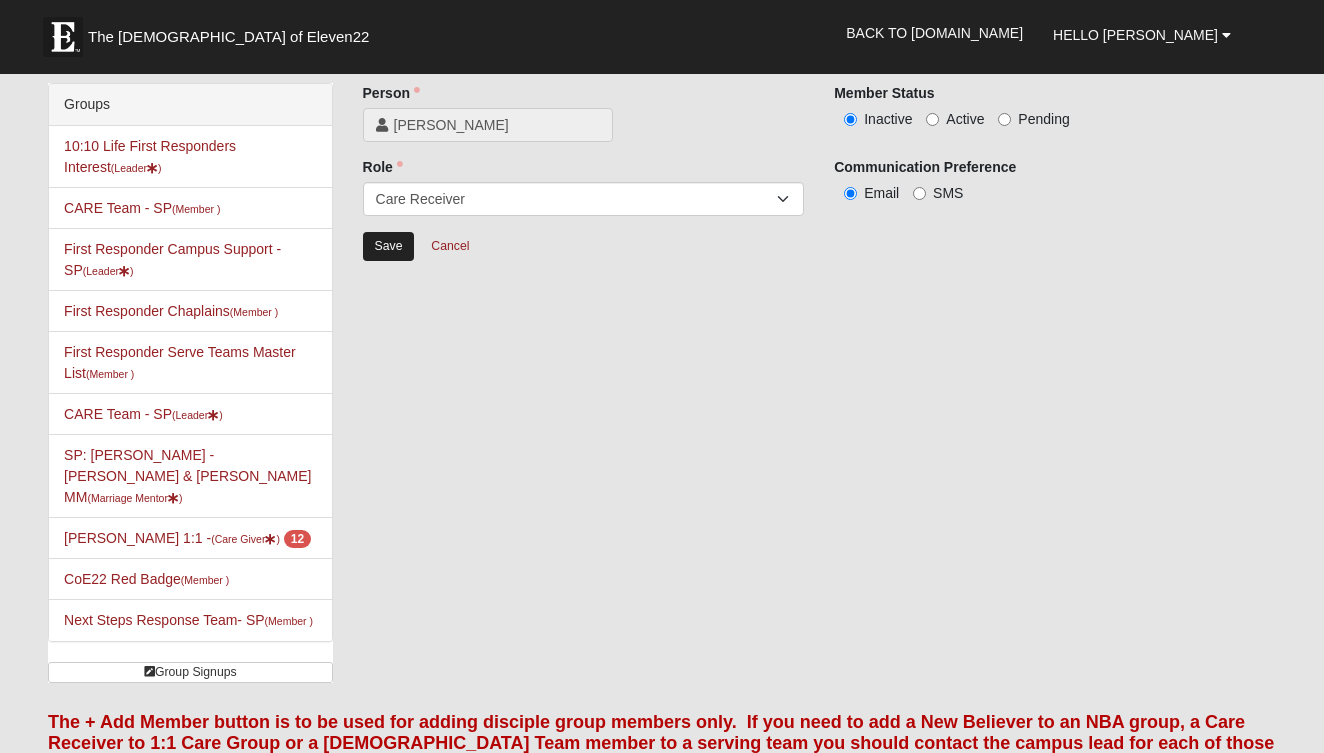 click on "Save" at bounding box center (389, 246) 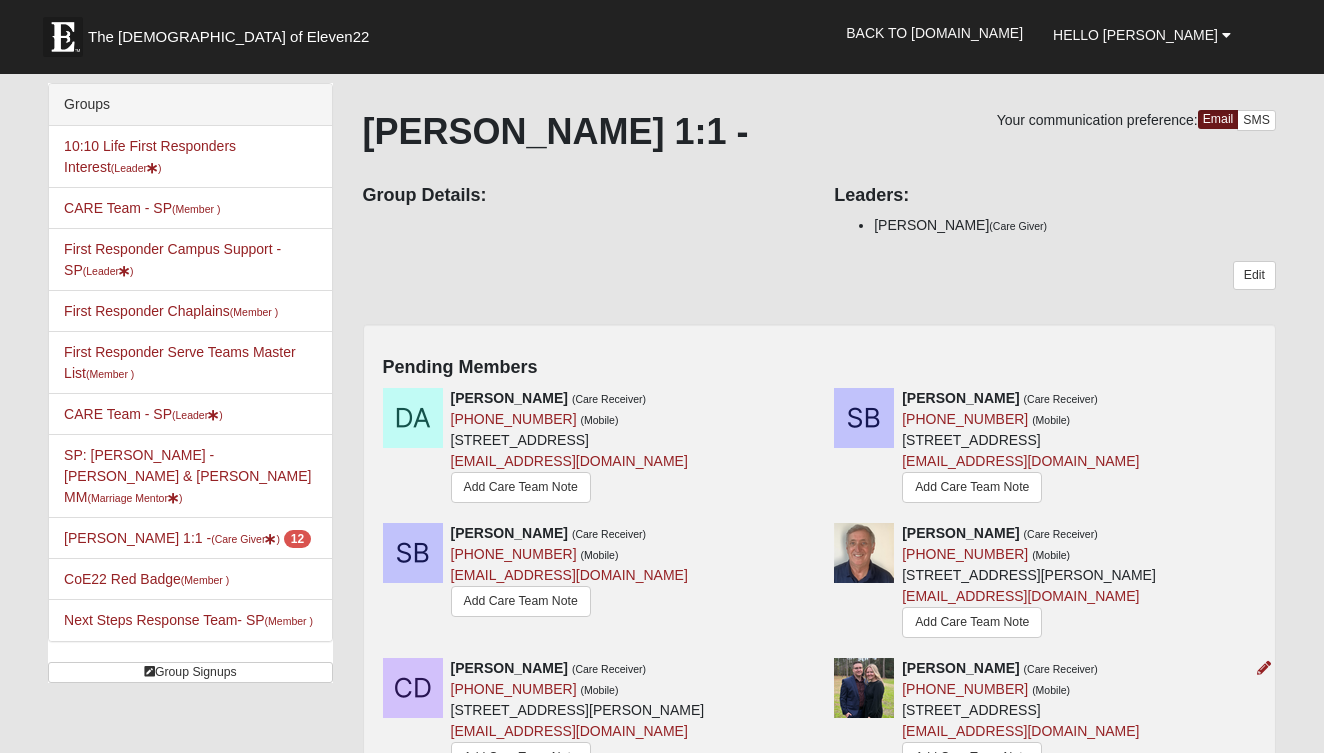 click on "Vlad Karelson" at bounding box center (960, 668) 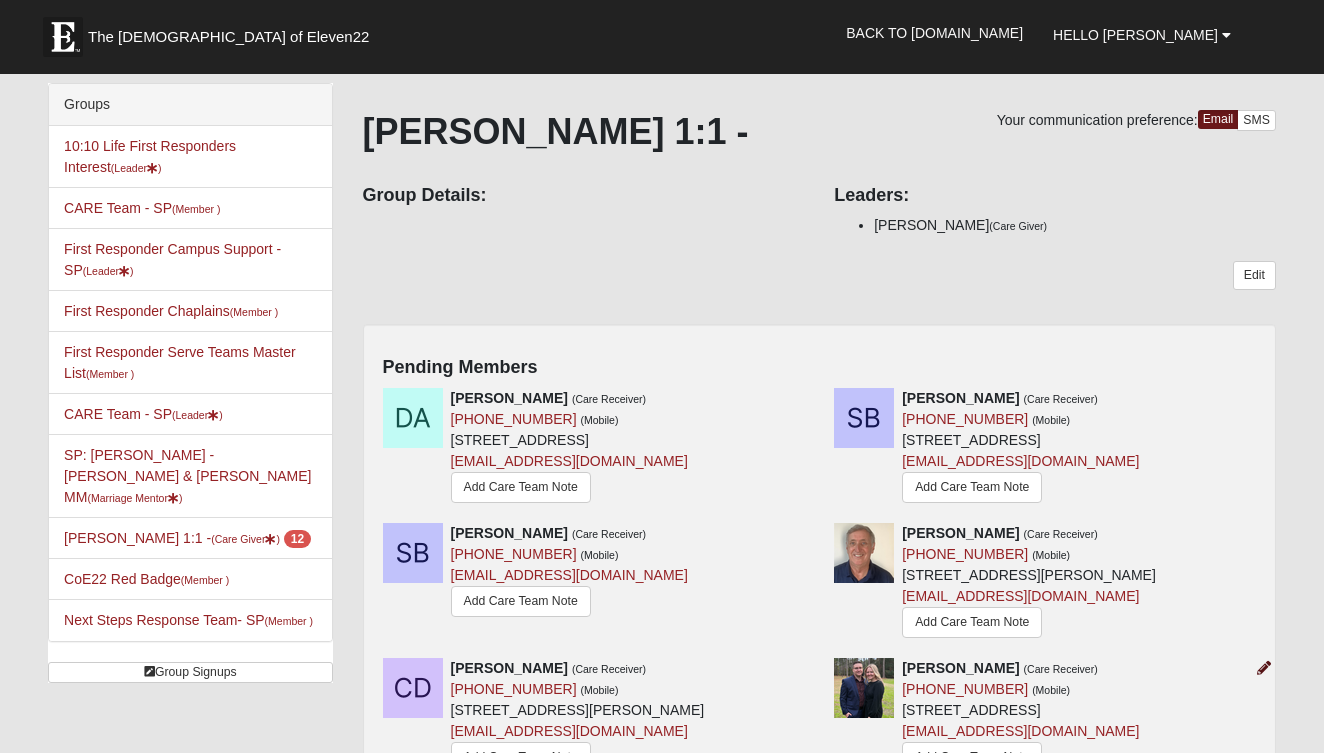 click at bounding box center [1264, 668] 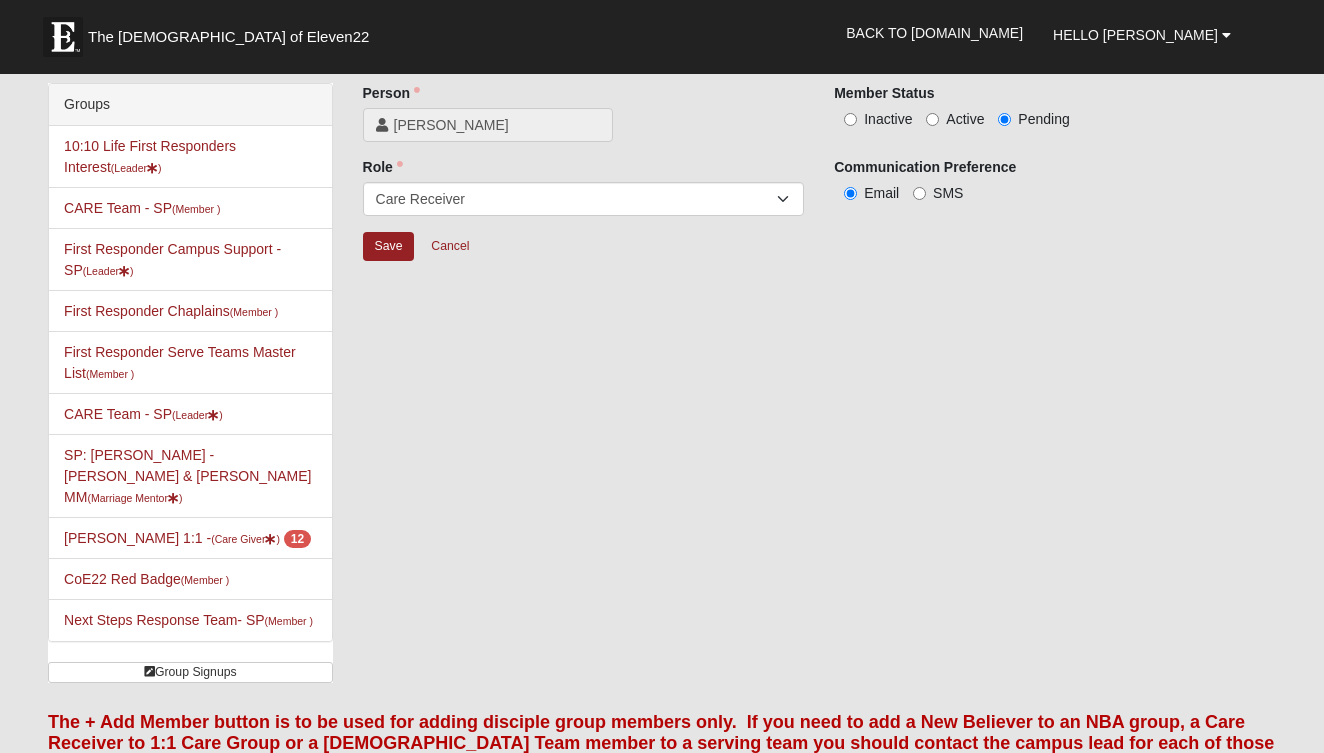 click on "Inactive" at bounding box center (850, 119) 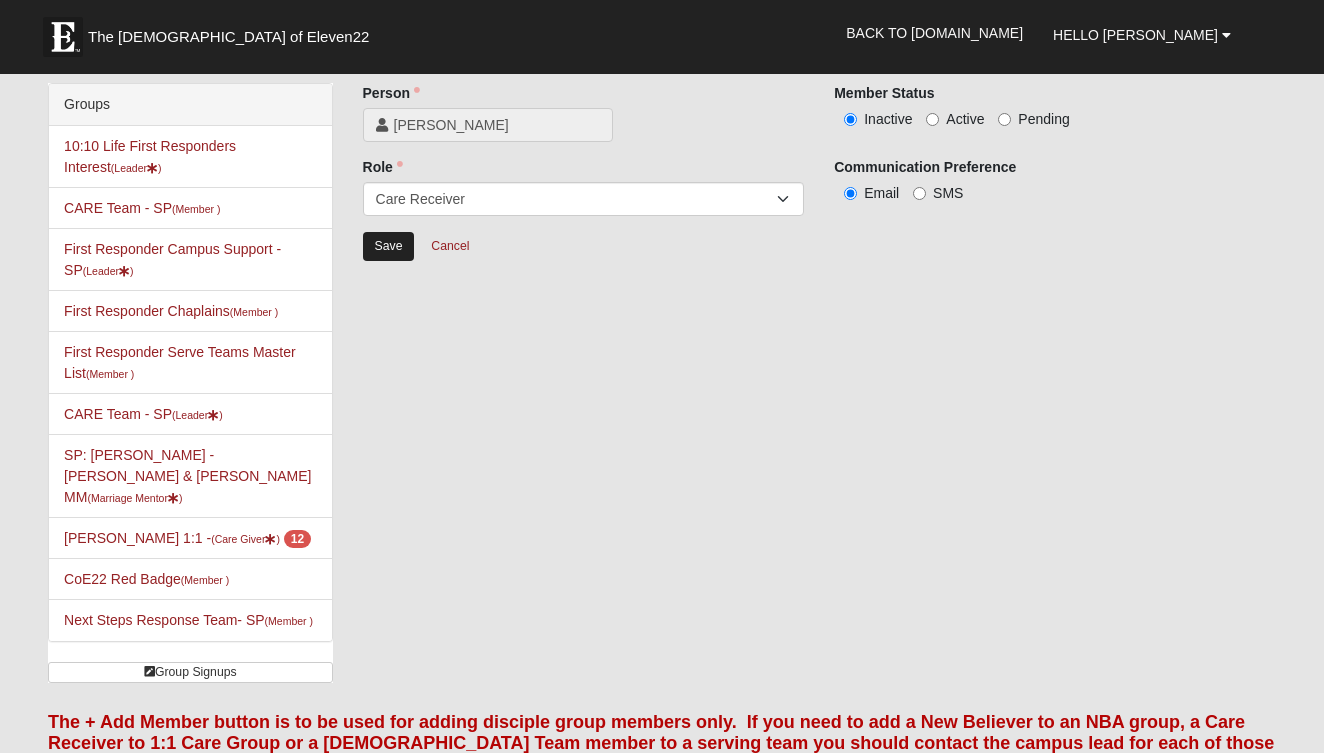 click on "Save" at bounding box center [389, 246] 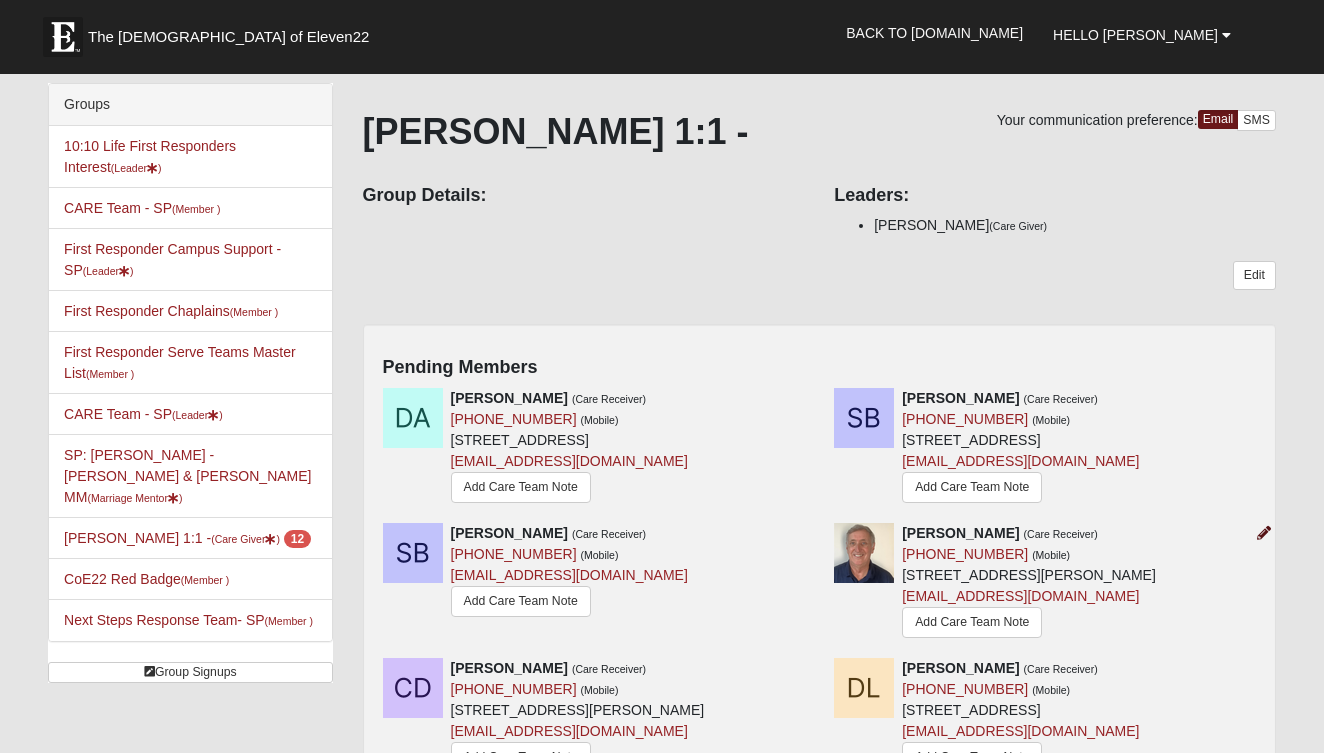 click at bounding box center [1264, 533] 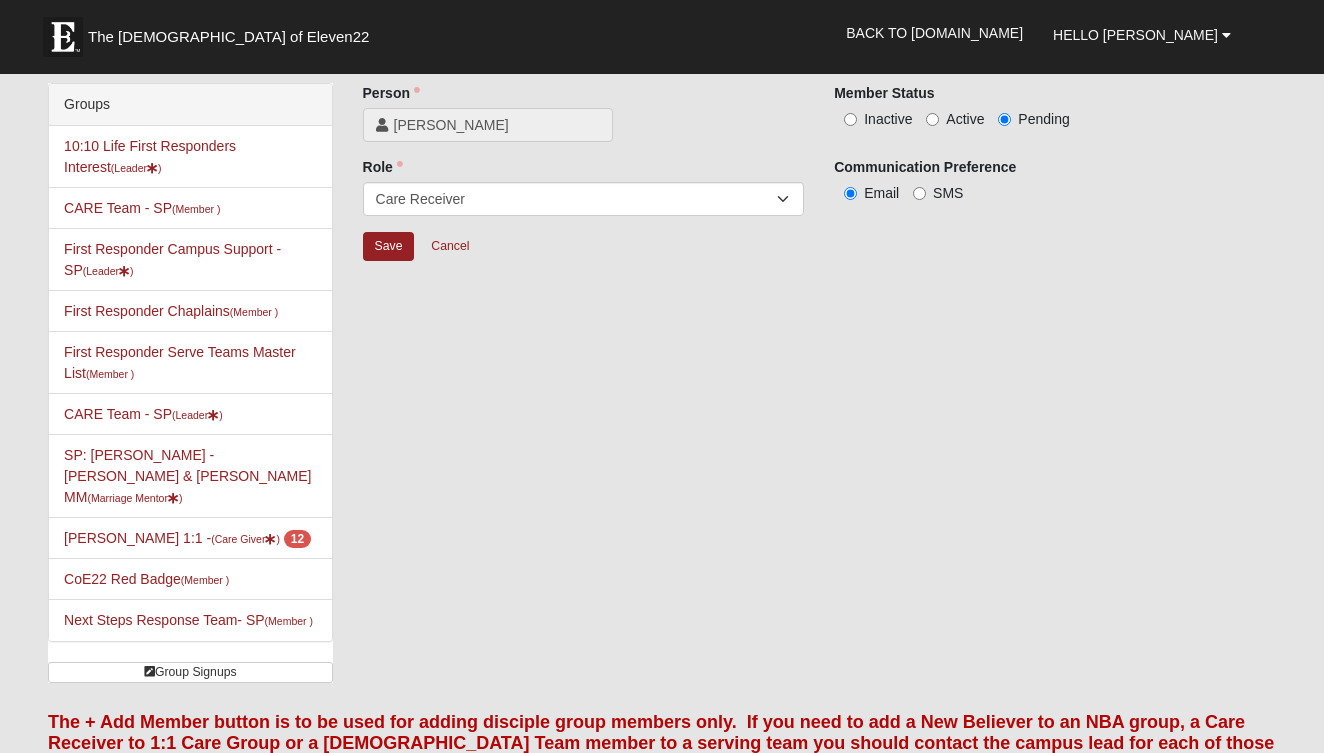 click on "Inactive" at bounding box center [850, 119] 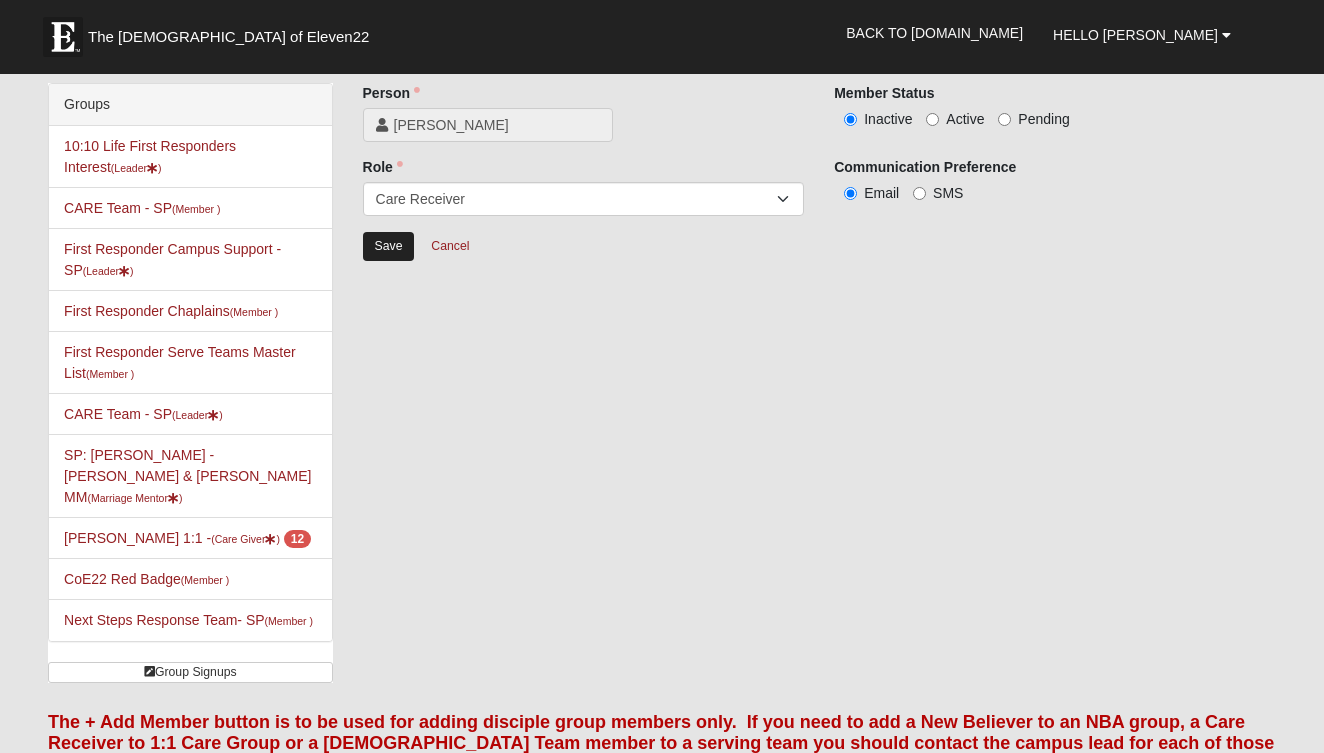 click on "Save" at bounding box center [389, 246] 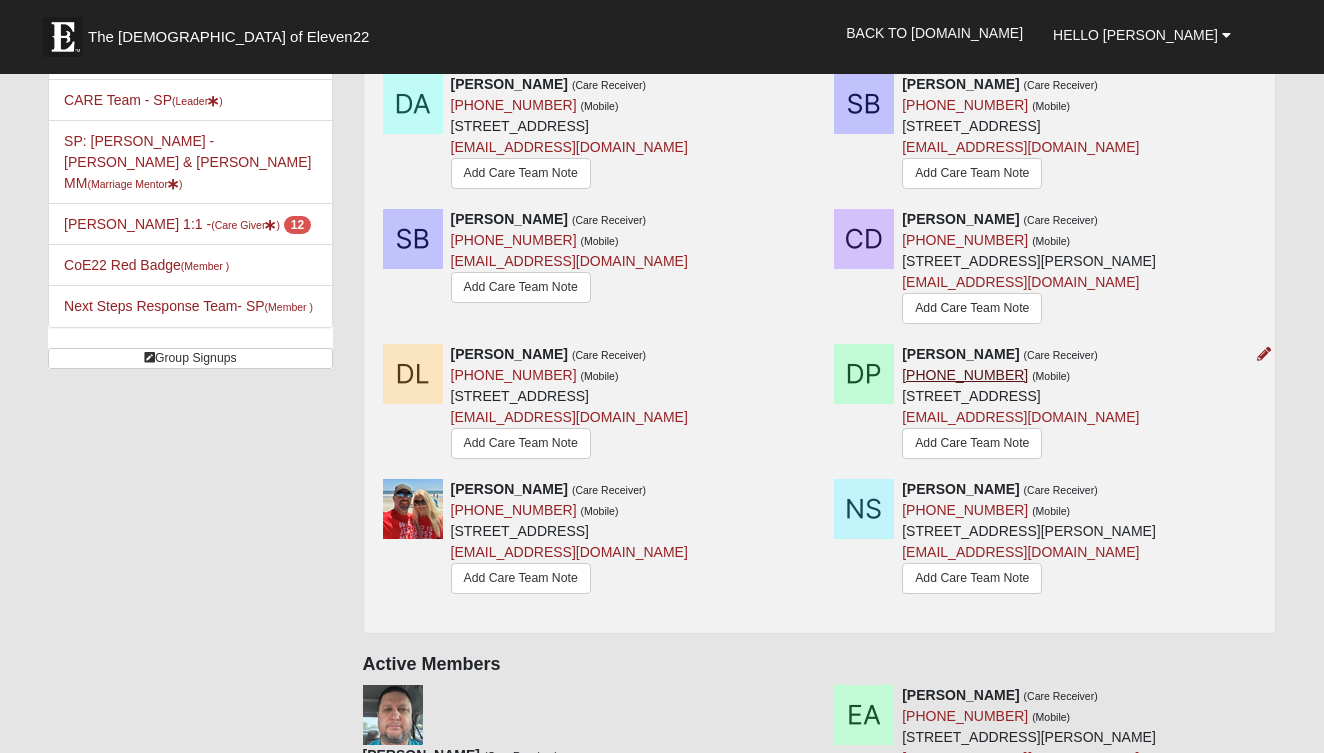 scroll, scrollTop: 315, scrollLeft: 0, axis: vertical 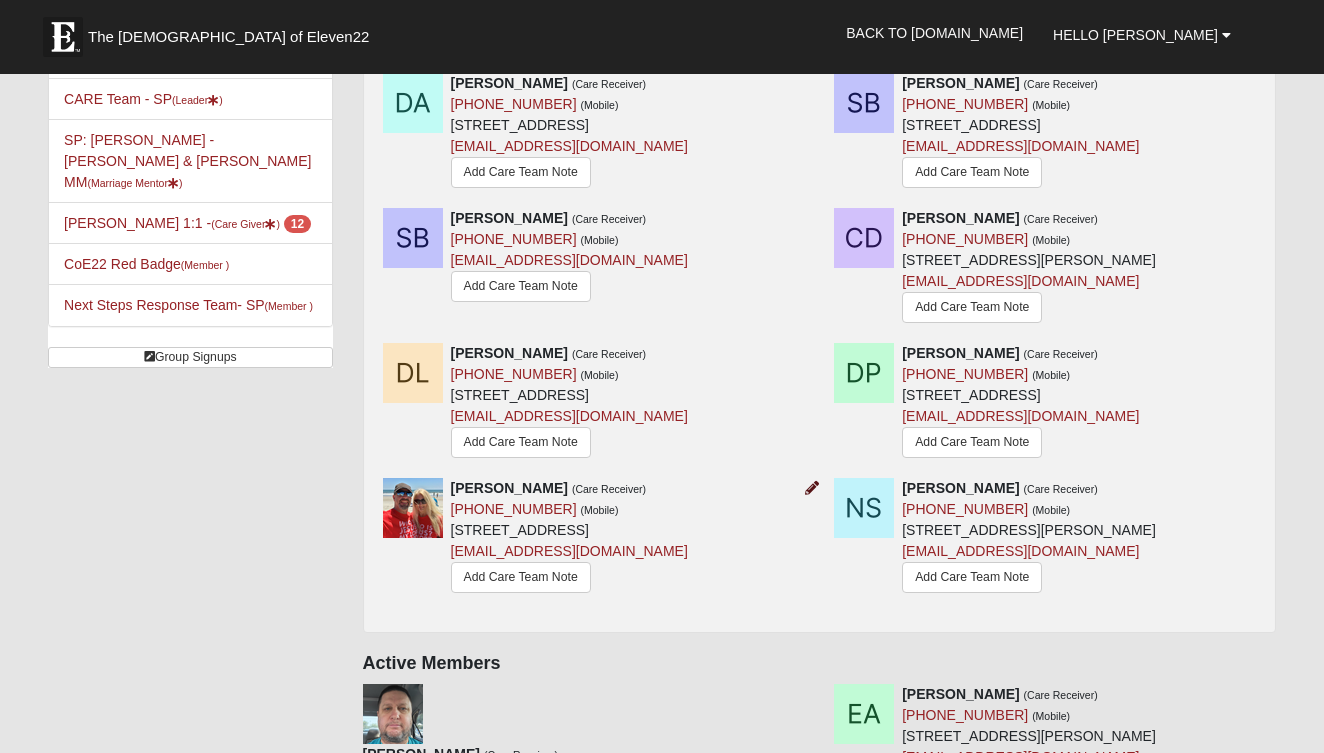 click at bounding box center [812, 488] 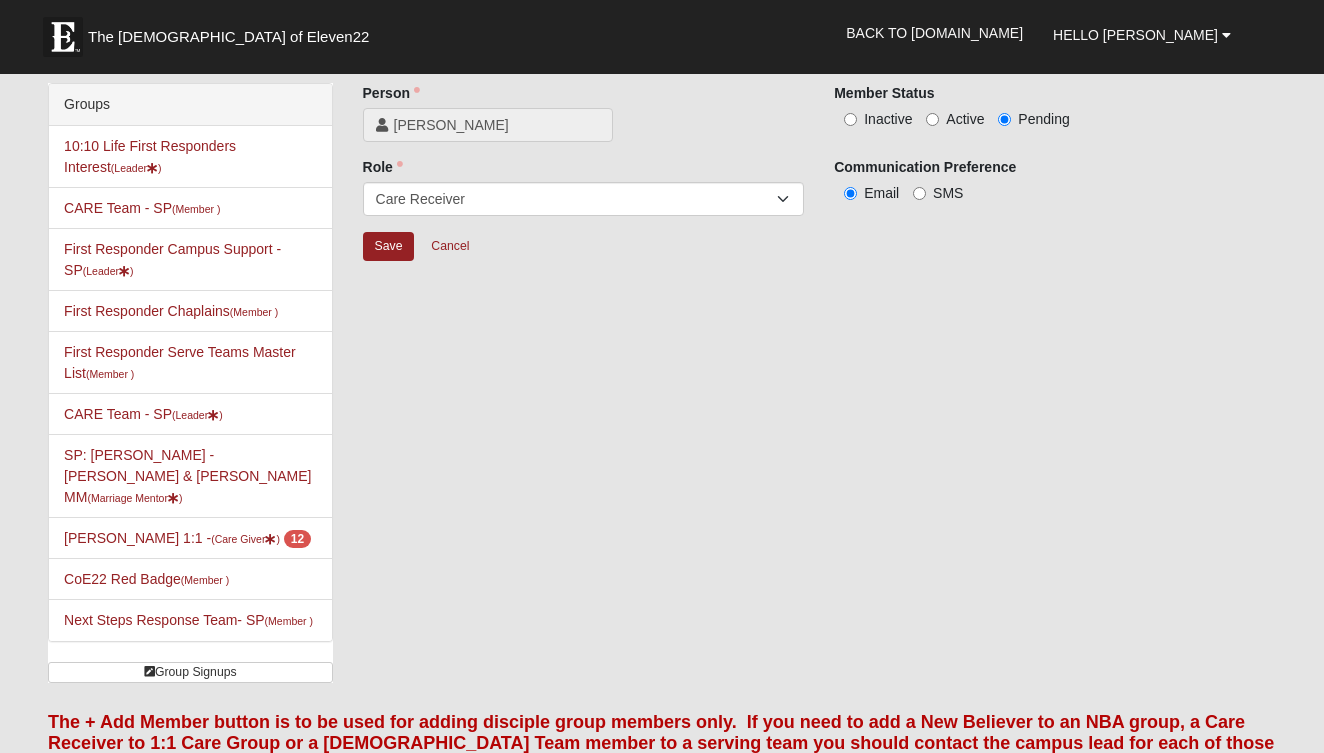 scroll, scrollTop: 0, scrollLeft: 0, axis: both 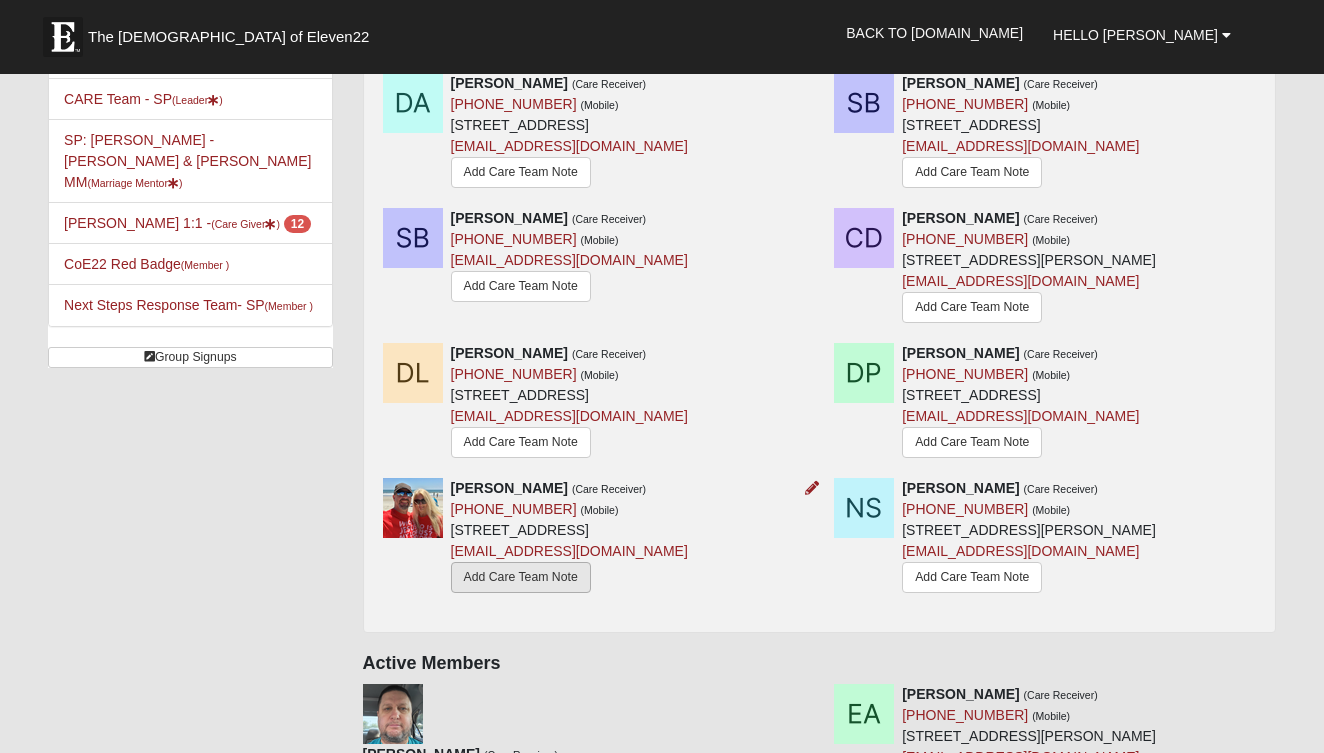 click on "Add Care Team Note" at bounding box center (521, 577) 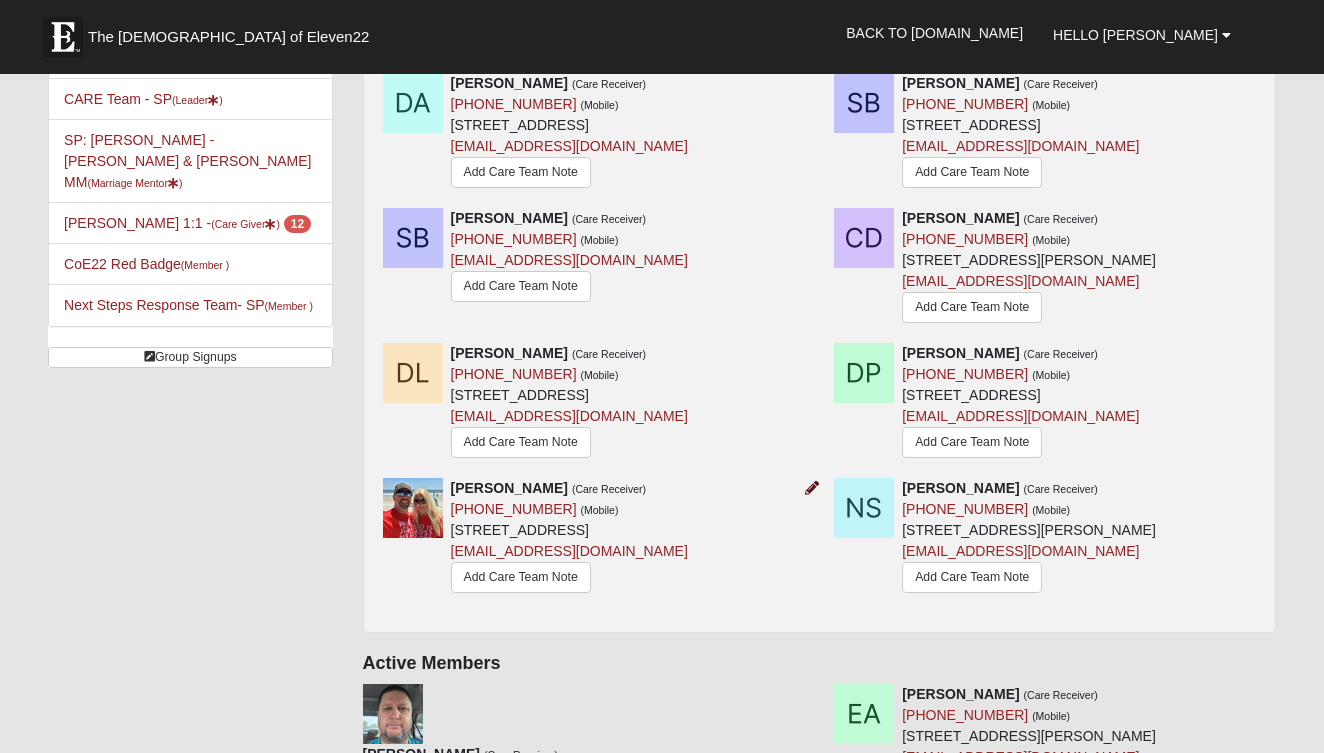 click at bounding box center (812, 488) 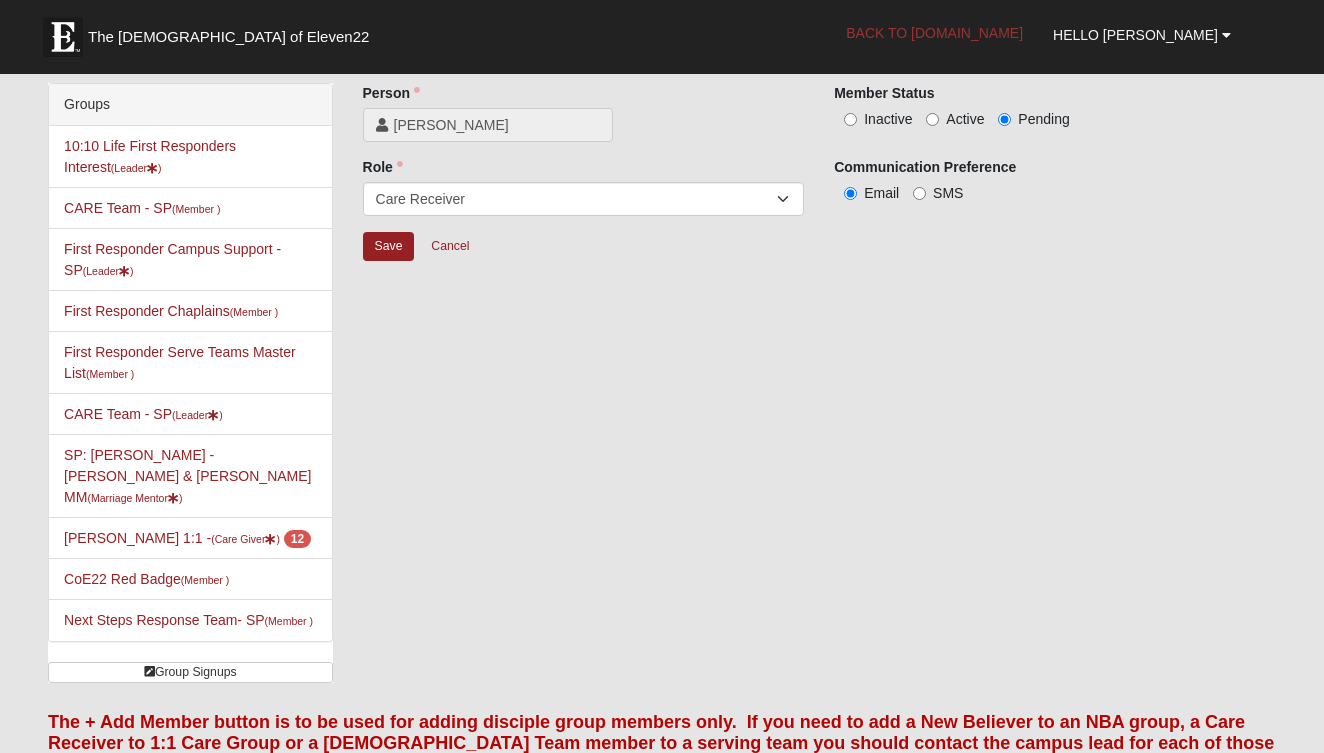 scroll, scrollTop: 0, scrollLeft: 0, axis: both 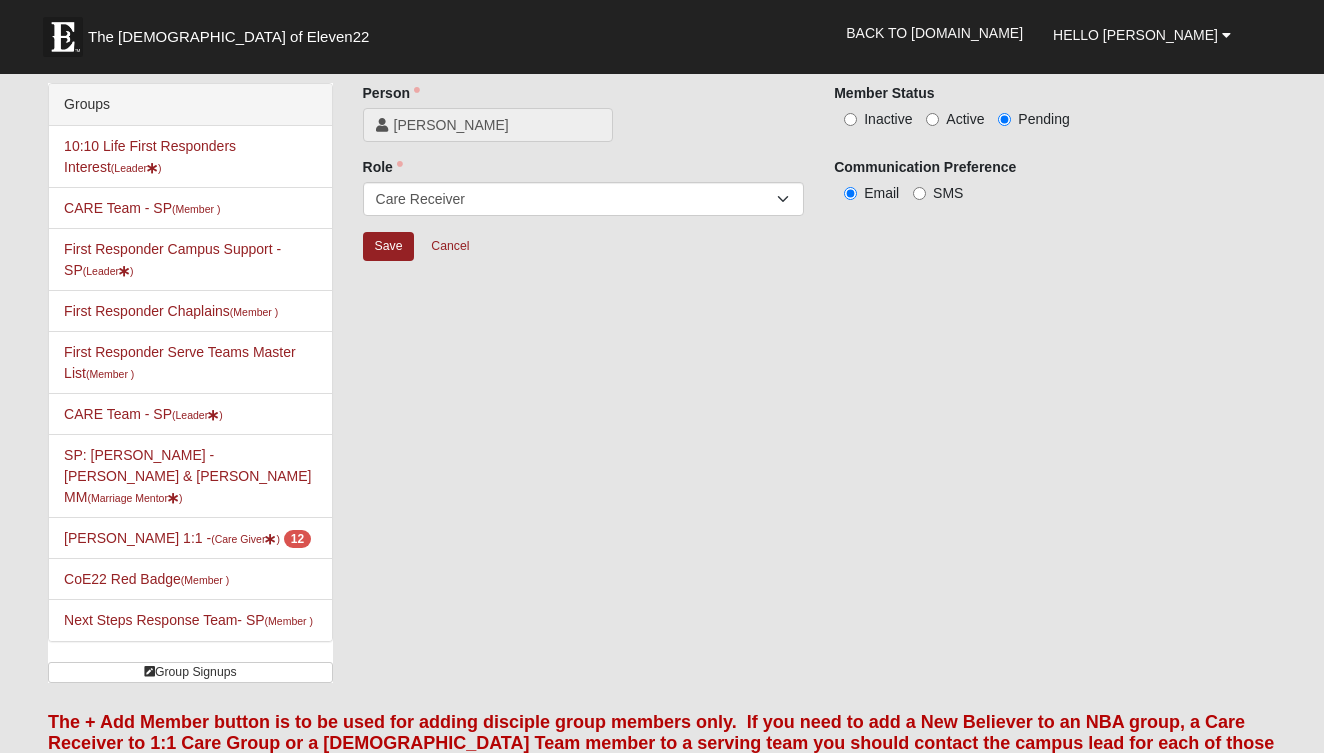click on "Inactive" at bounding box center (850, 119) 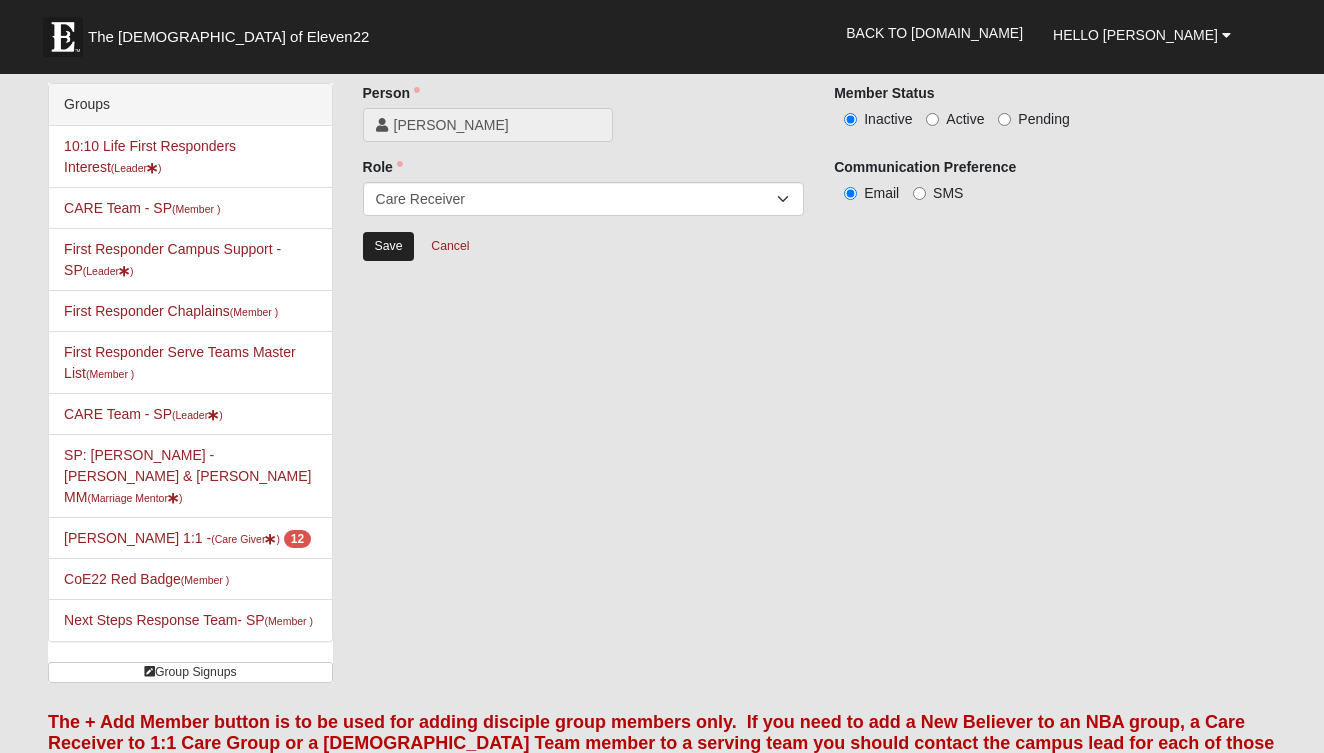 click on "Save" at bounding box center [389, 246] 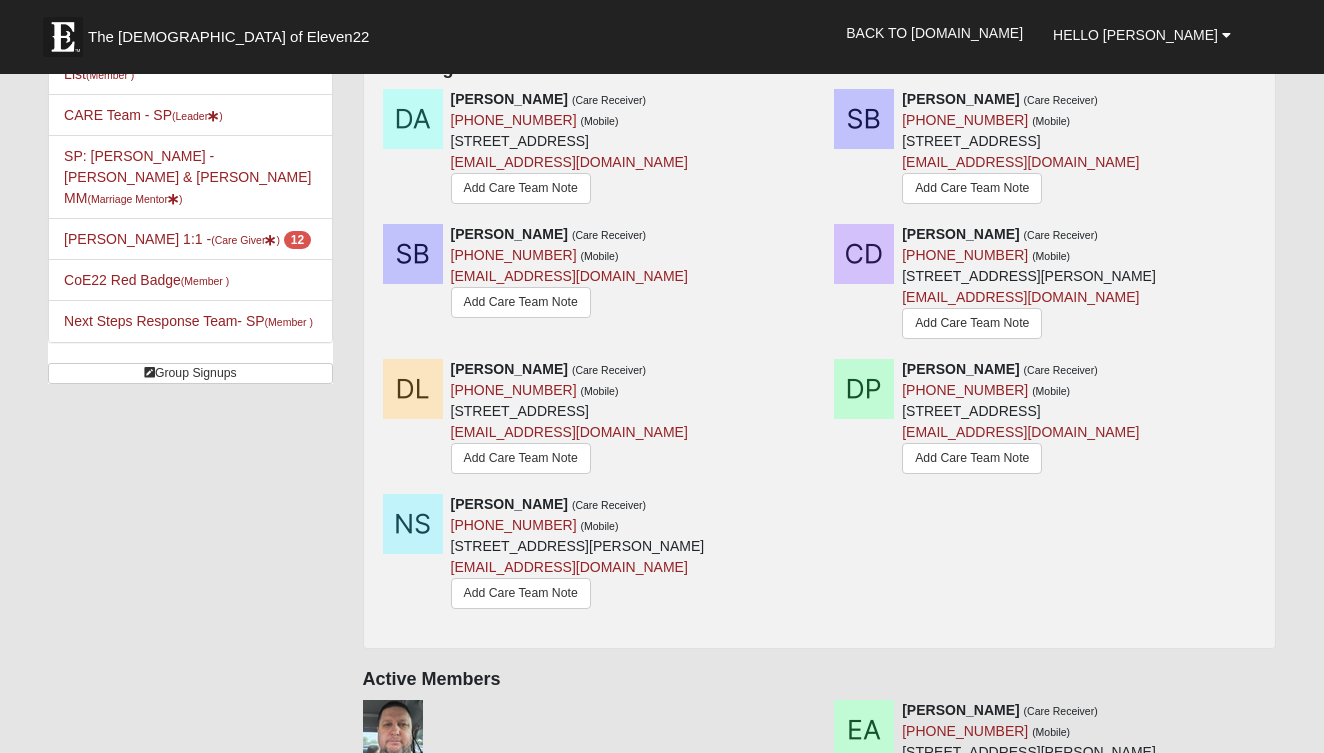 scroll, scrollTop: 305, scrollLeft: 0, axis: vertical 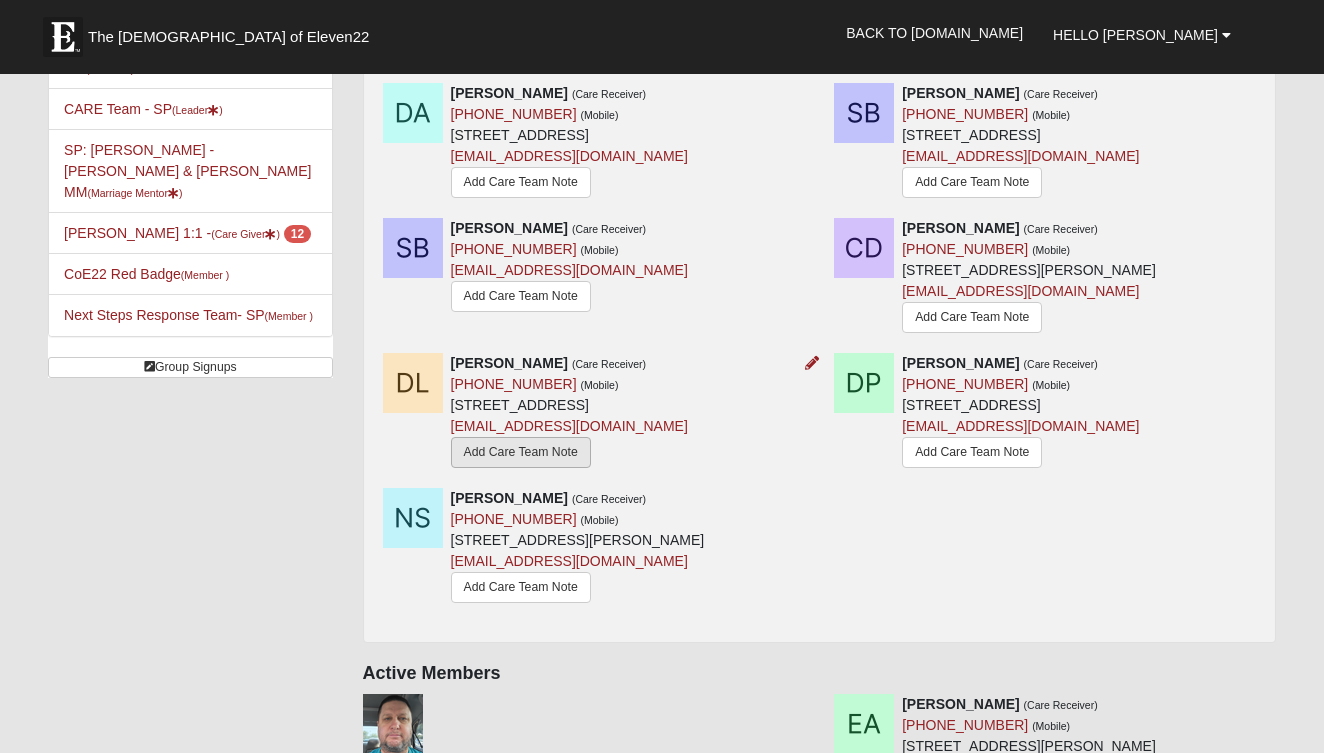 click on "Add Care Team Note" at bounding box center (521, 452) 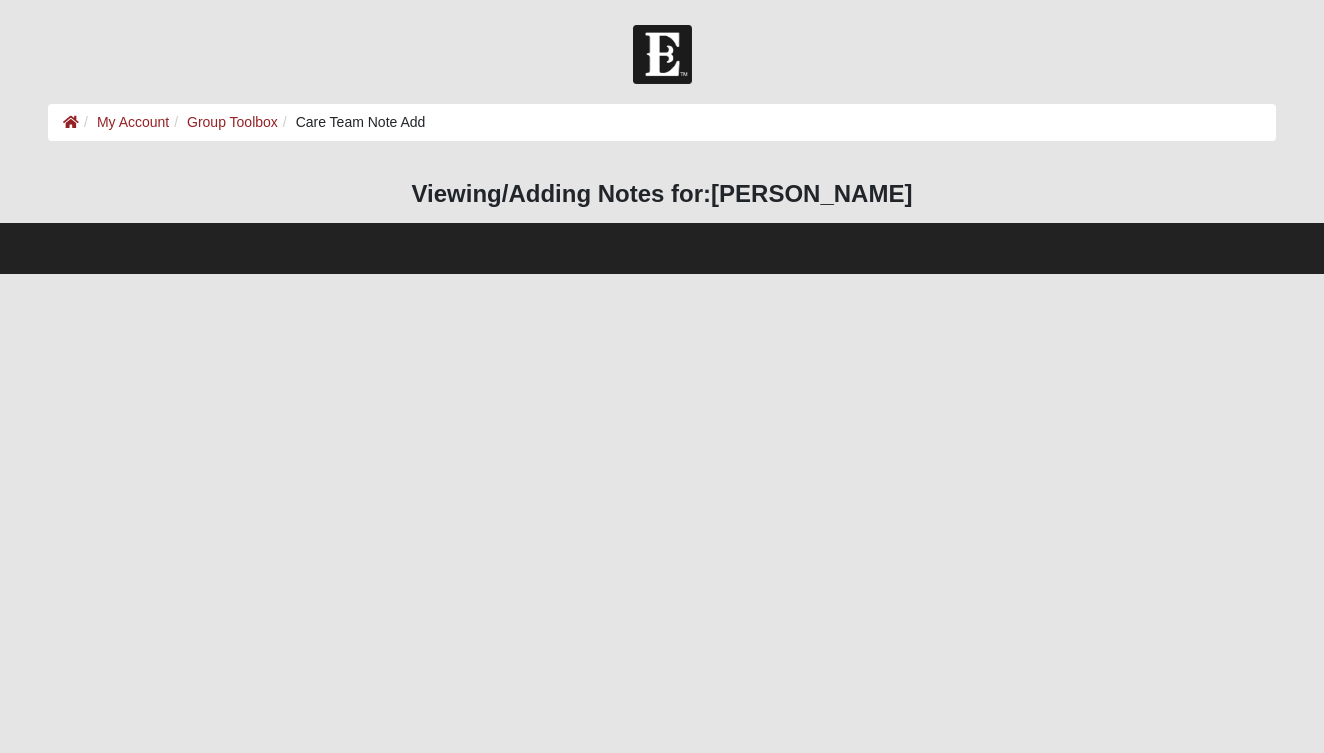 scroll, scrollTop: 0, scrollLeft: 0, axis: both 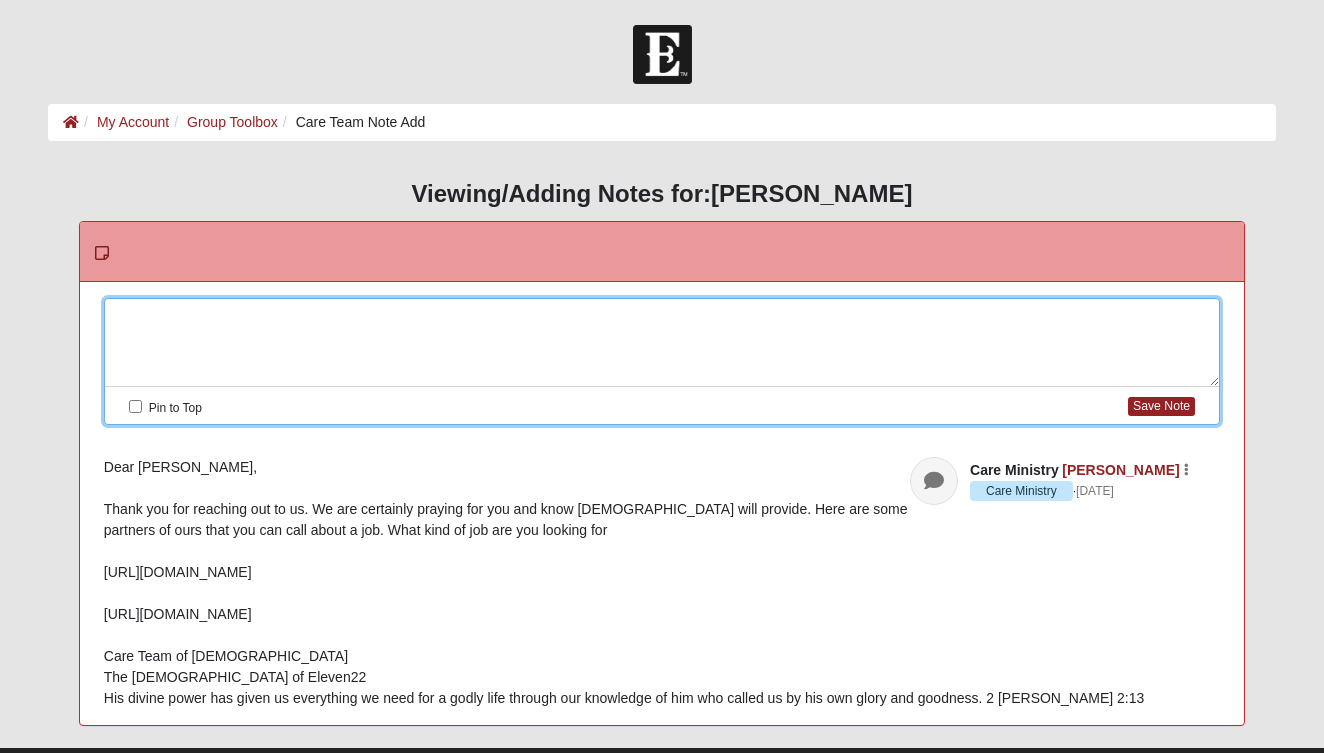 click at bounding box center [662, 343] 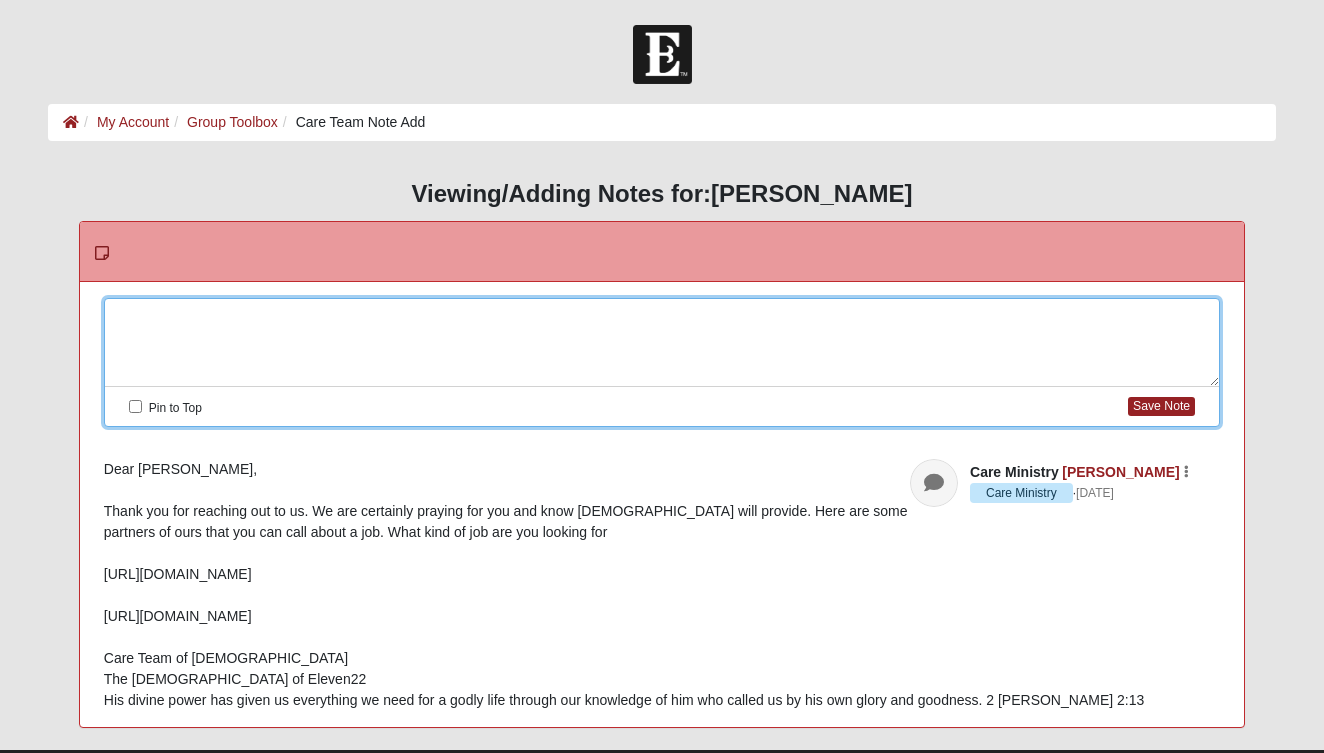 type 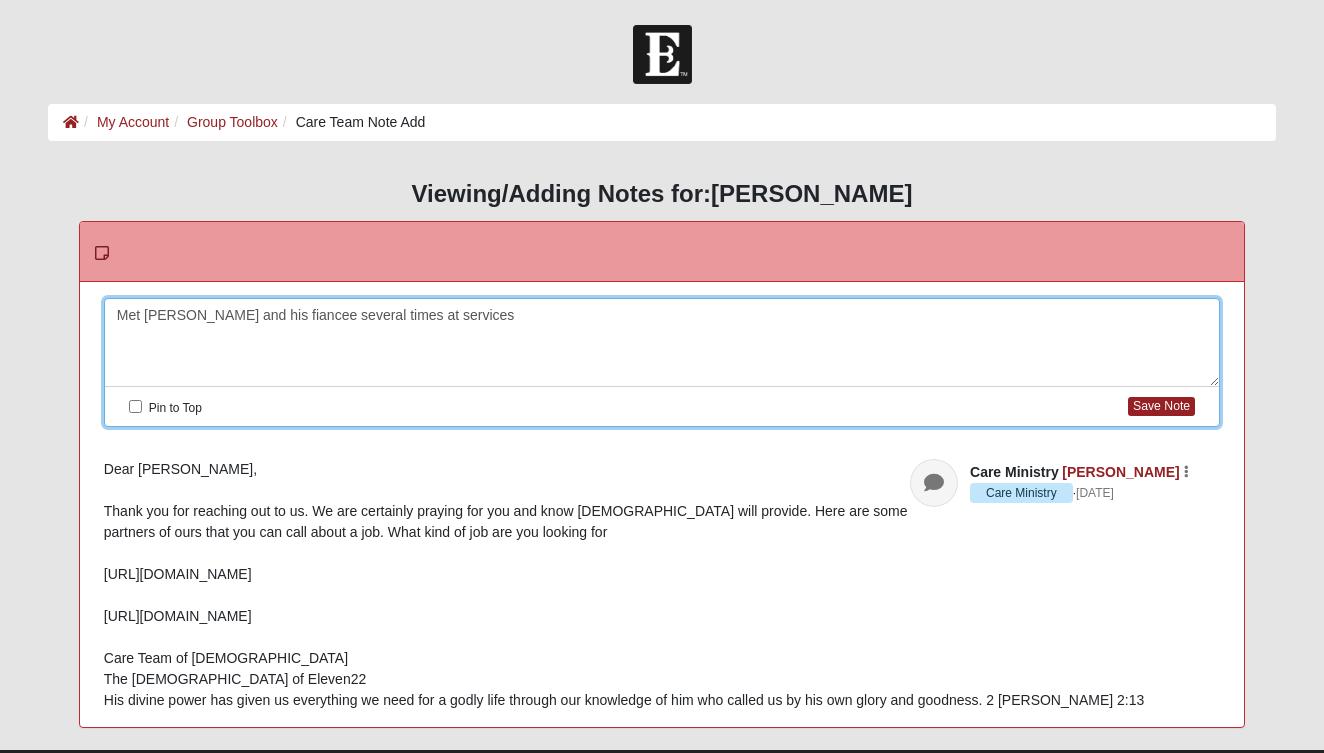 click on "Met [PERSON_NAME] and his fiancee several times at services" at bounding box center [662, 343] 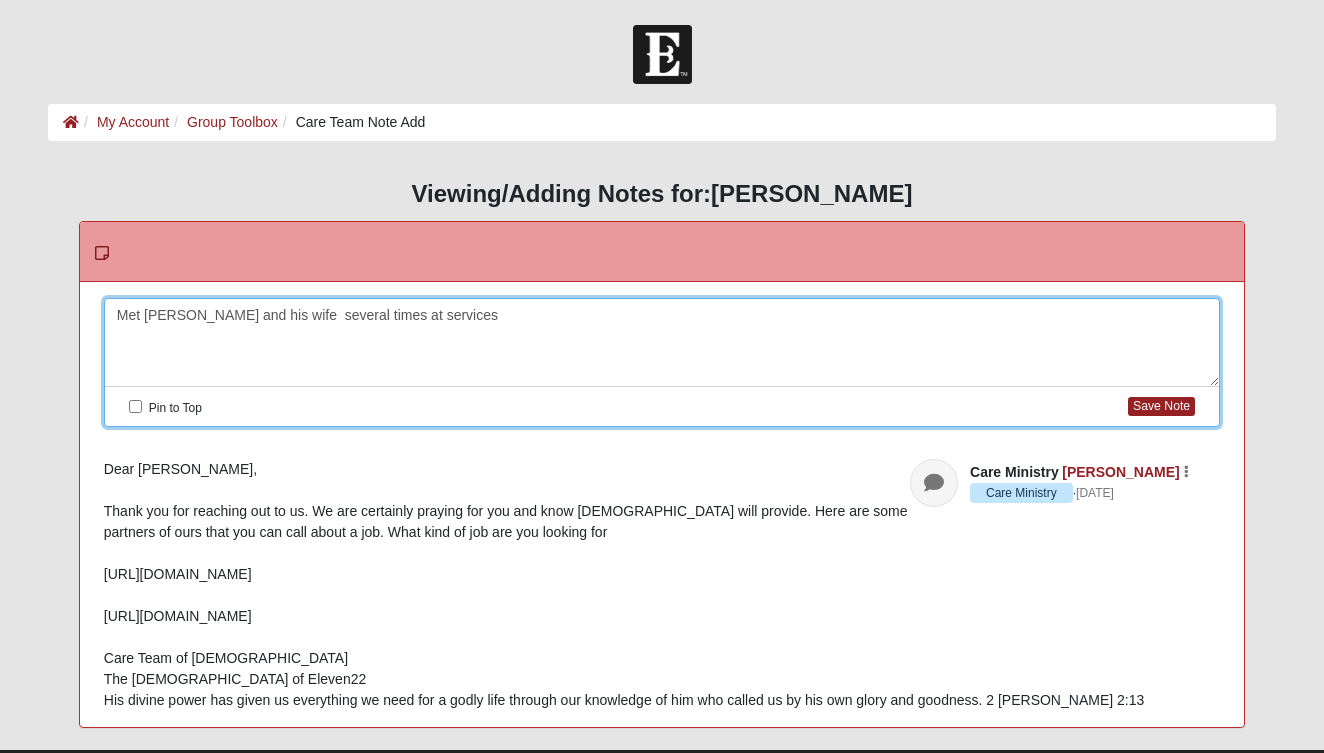 click on "Met [PERSON_NAME] and his wife  several times at services" at bounding box center (662, 343) 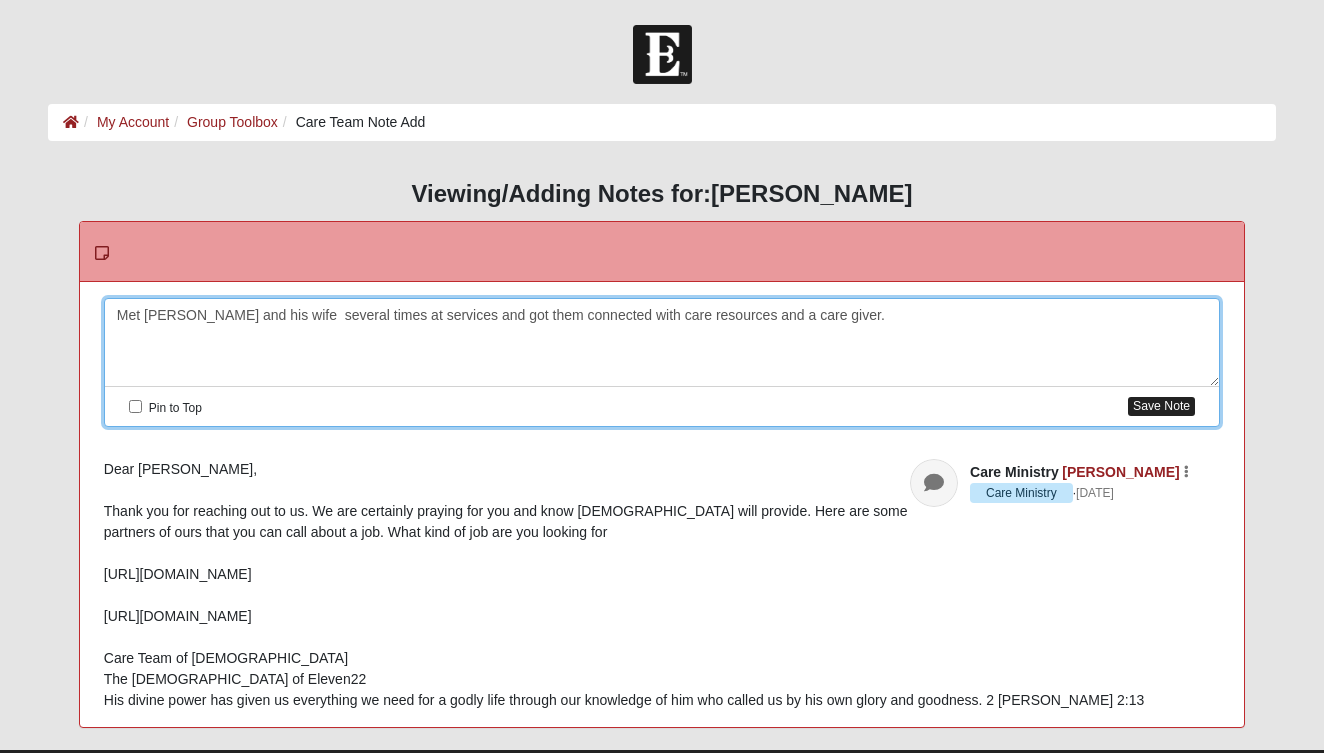 click on "Save Note" at bounding box center (1161, 406) 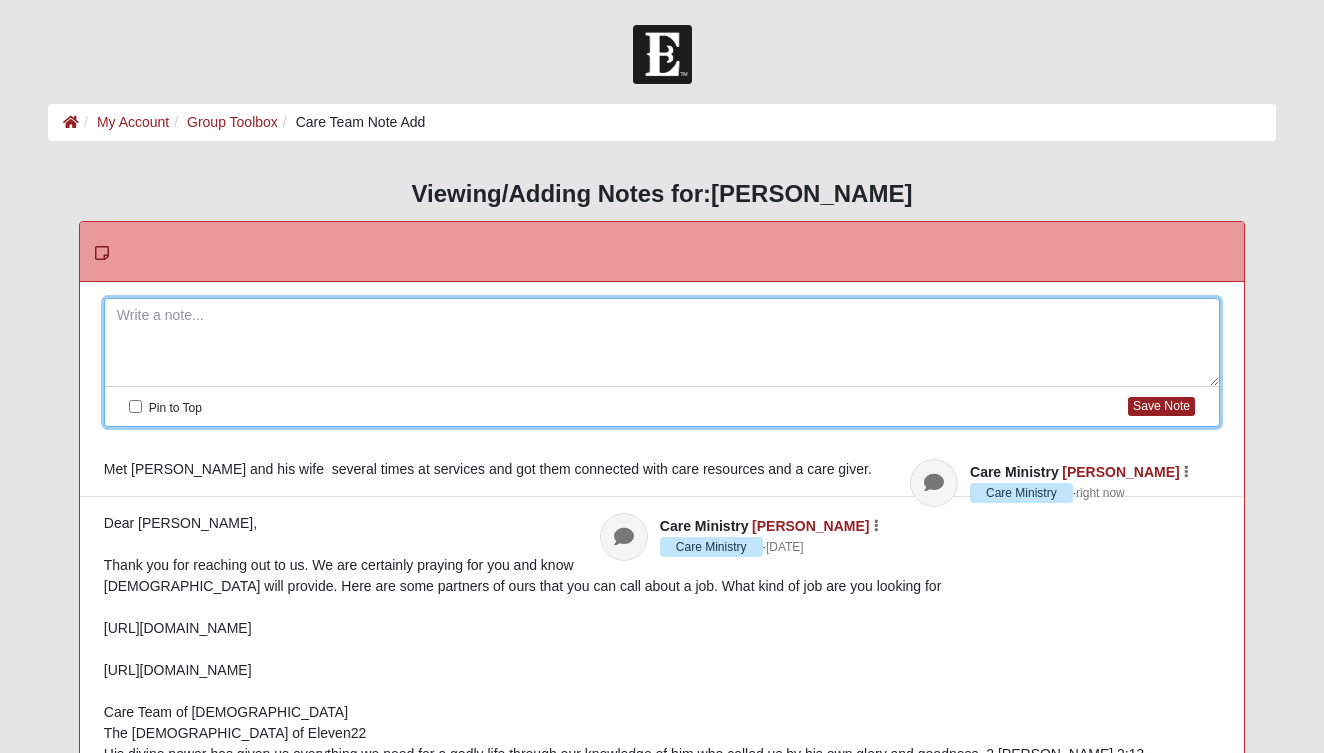 scroll, scrollTop: 0, scrollLeft: 0, axis: both 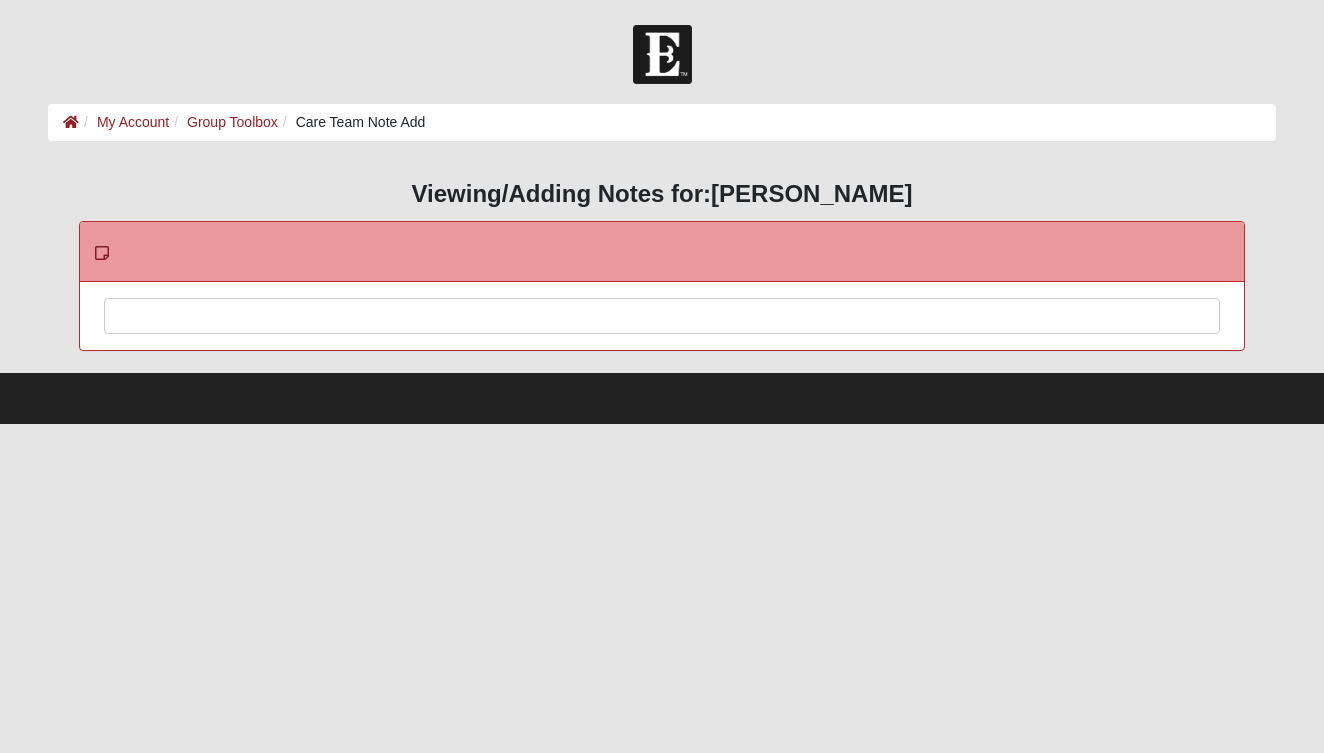 click at bounding box center (662, 343) 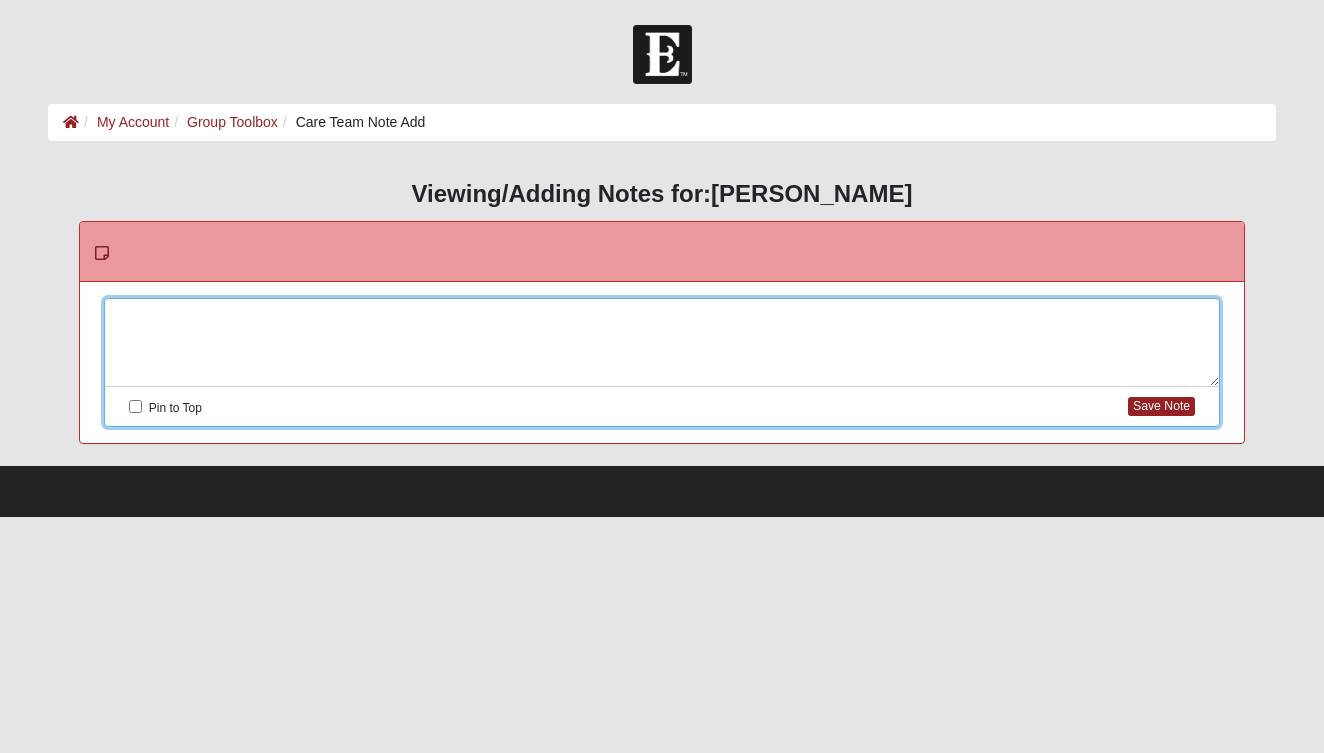 type 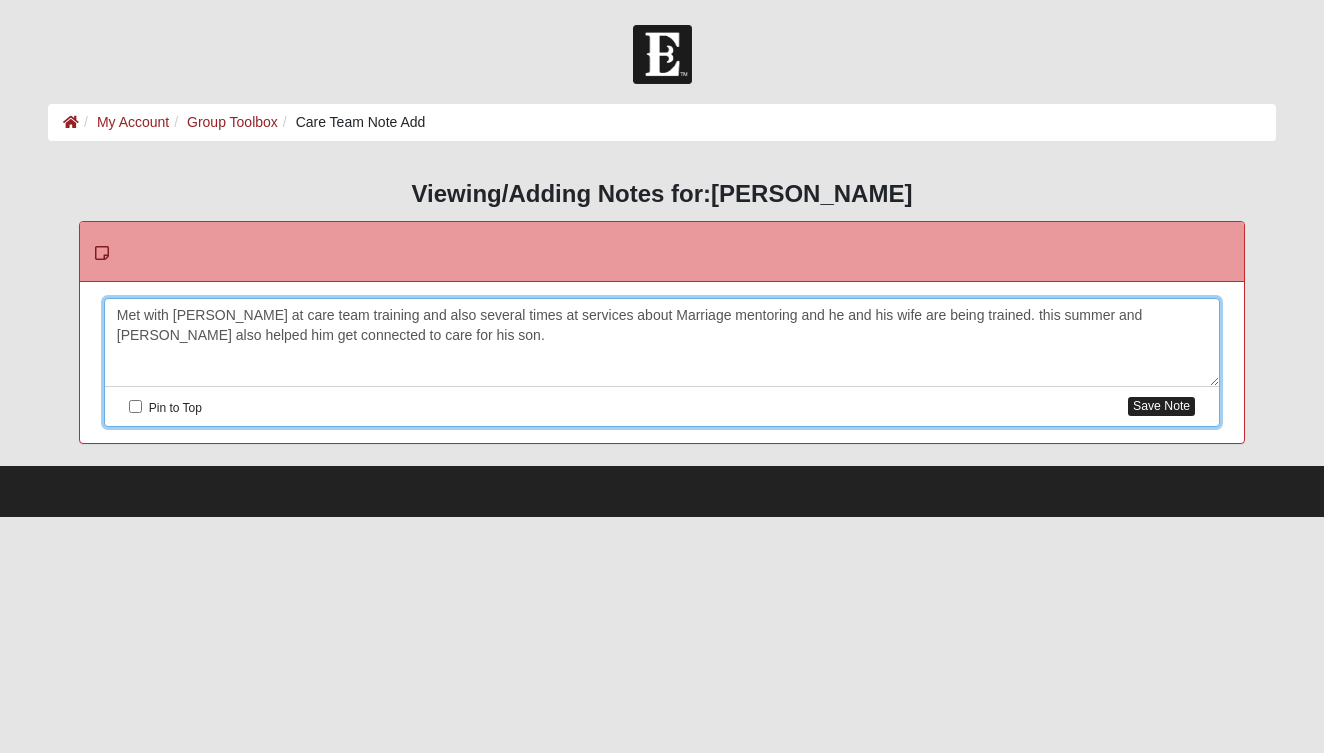 click on "Save Note" at bounding box center [1161, 406] 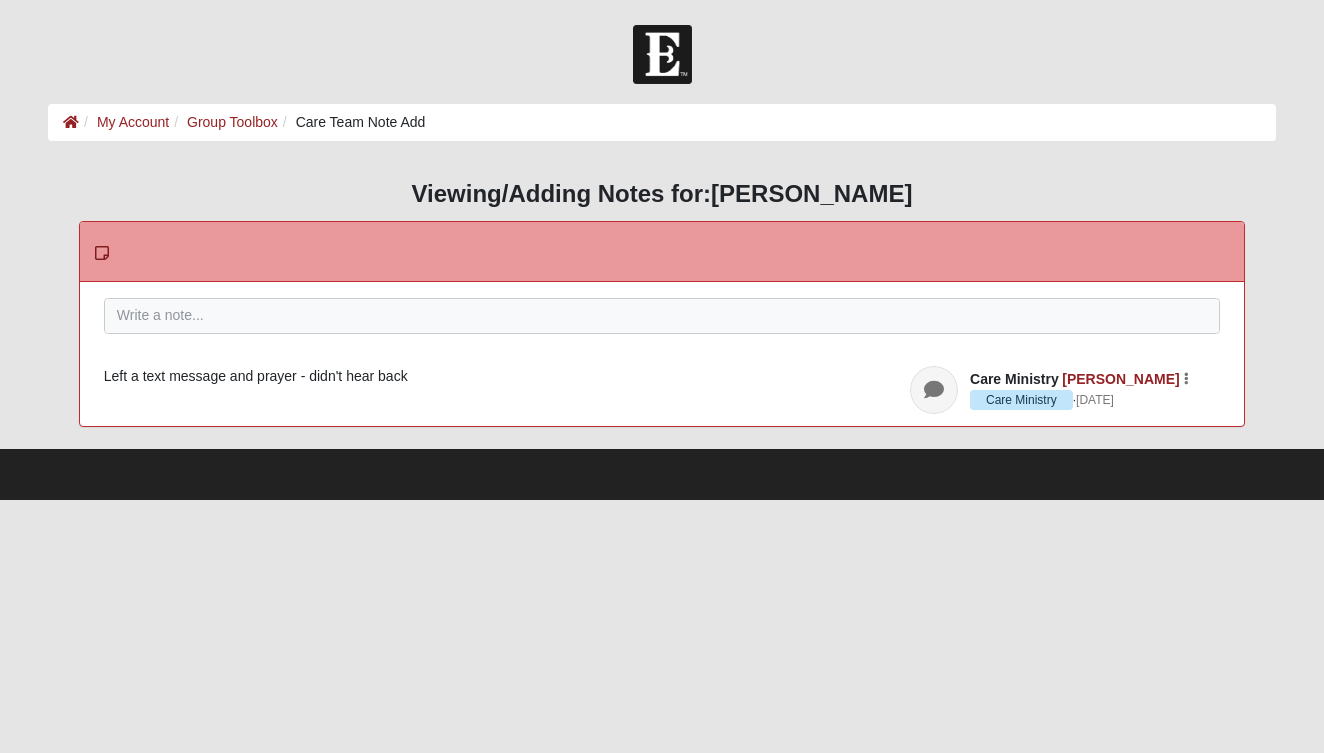 scroll, scrollTop: 0, scrollLeft: 0, axis: both 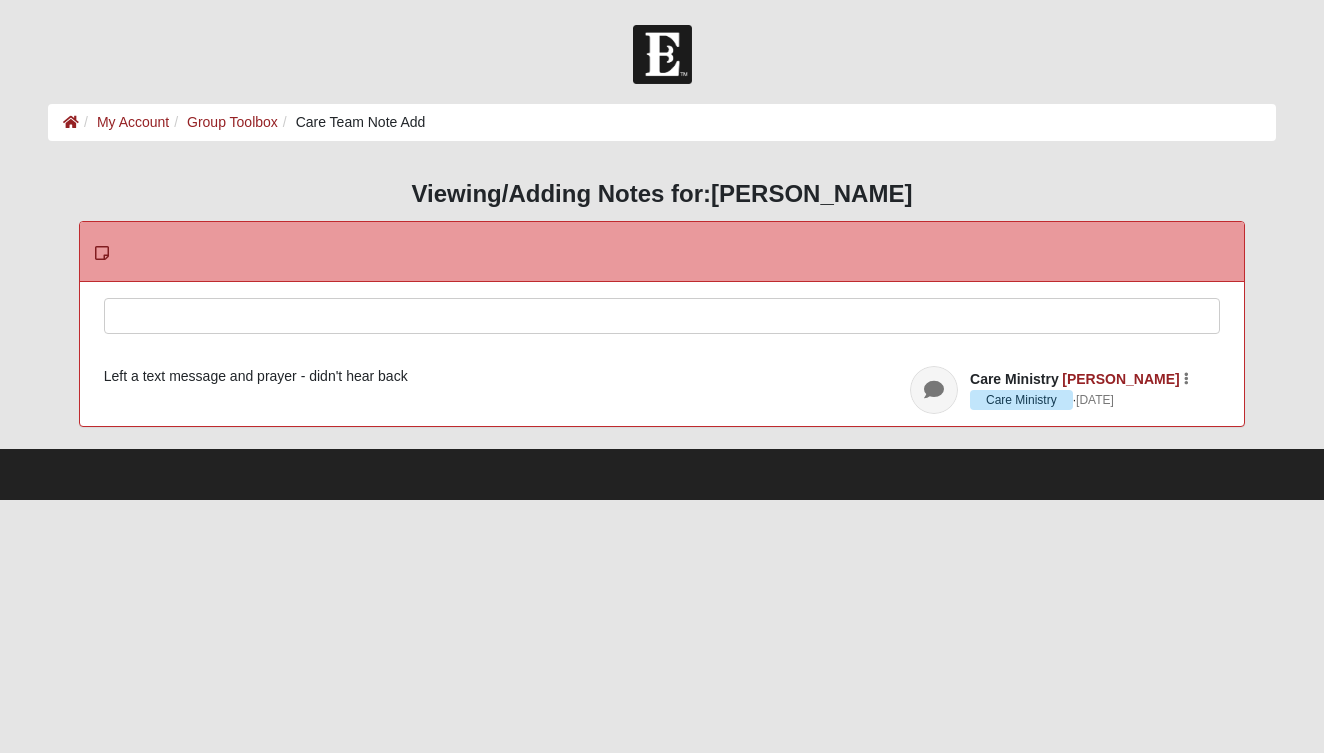 click at bounding box center (662, 343) 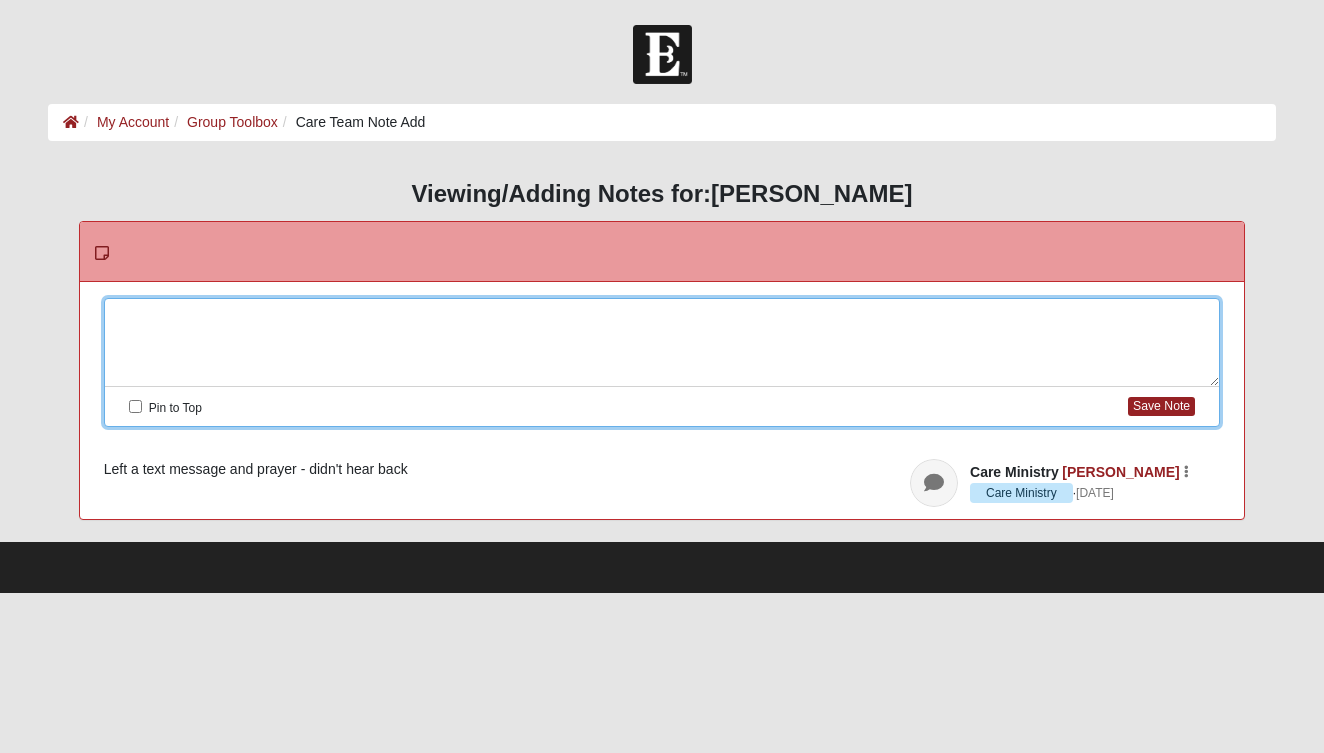 type 